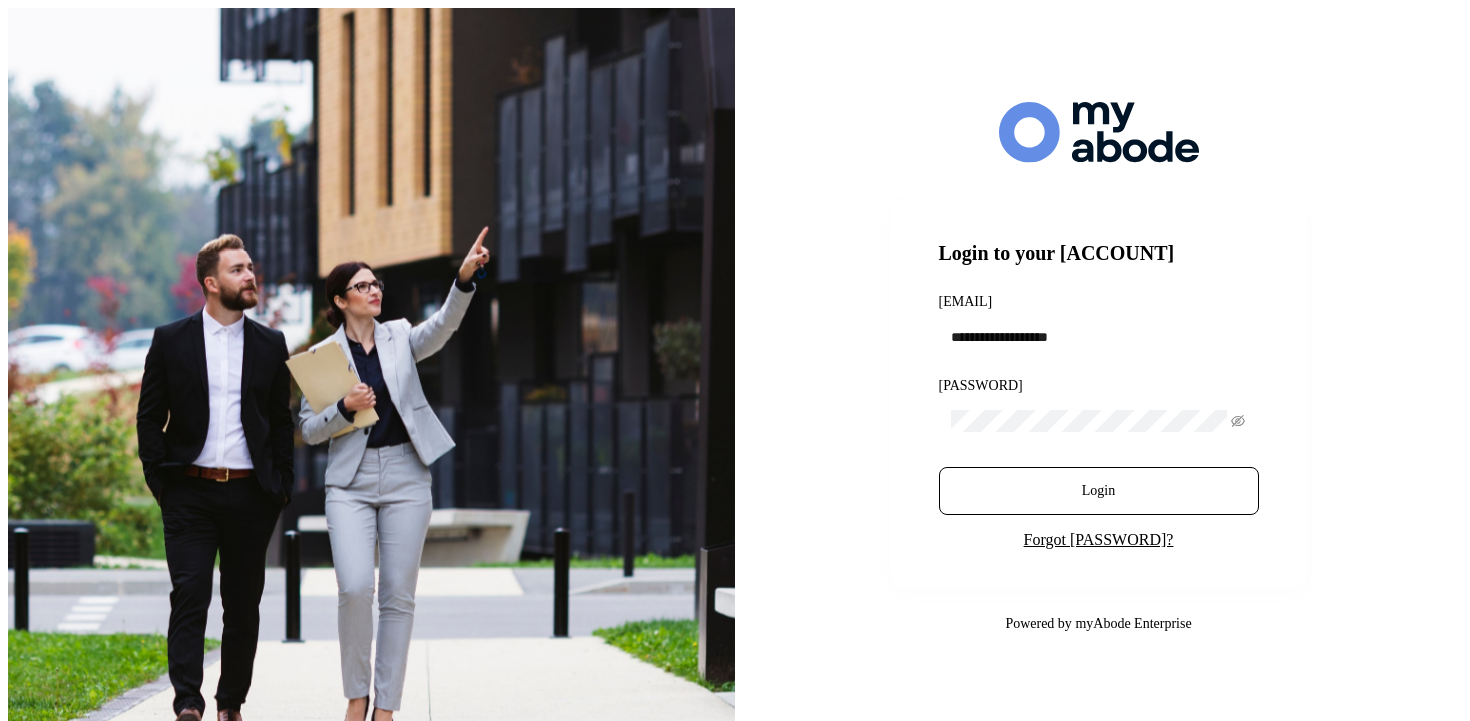 scroll, scrollTop: 0, scrollLeft: 0, axis: both 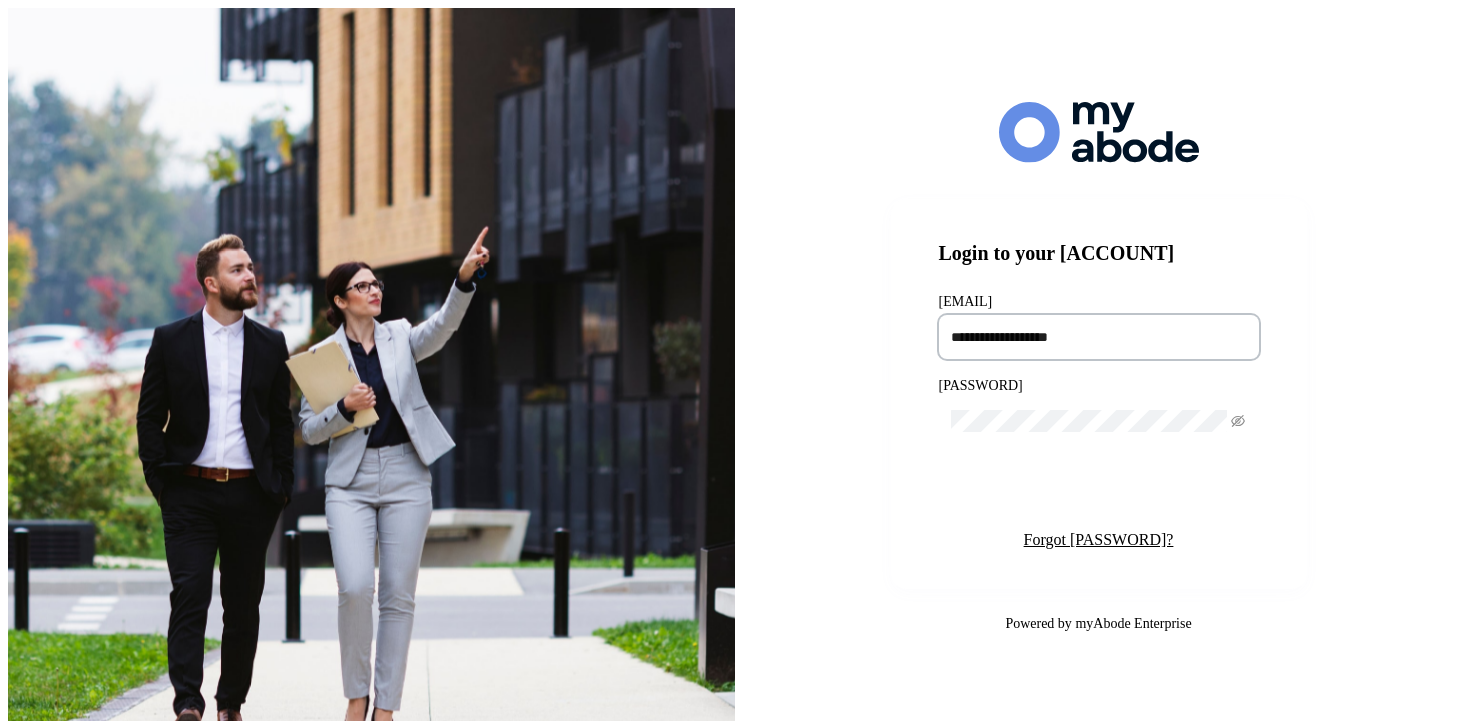 type on "**********" 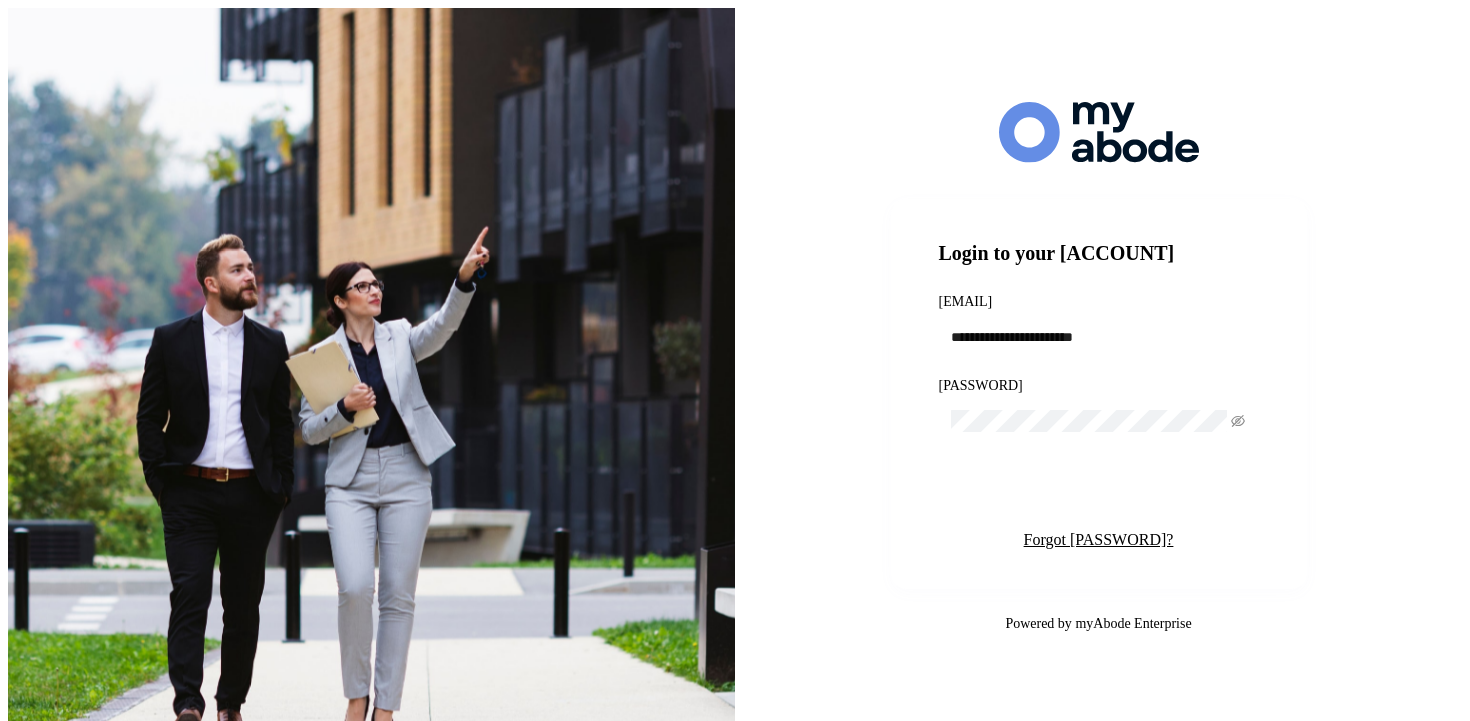click on "Login" at bounding box center [1099, 491] 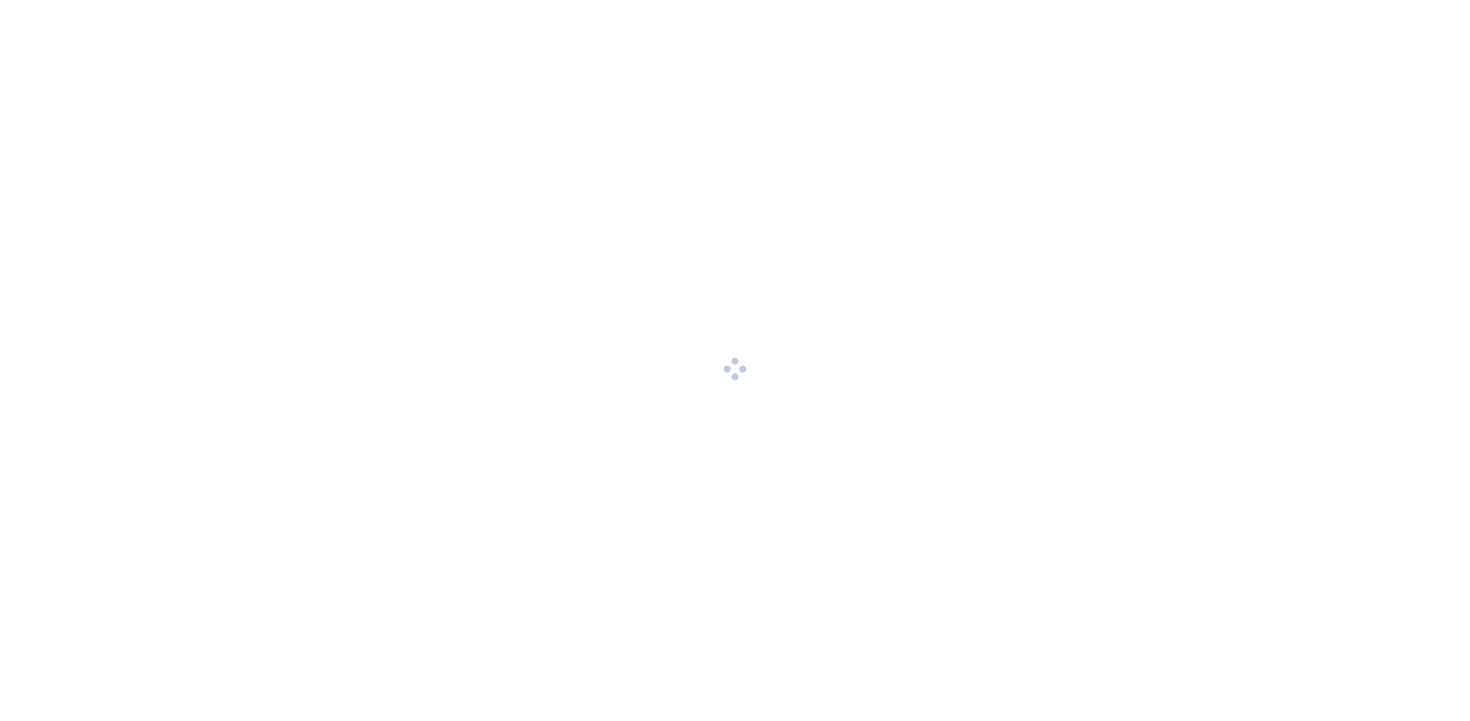 scroll, scrollTop: 0, scrollLeft: 0, axis: both 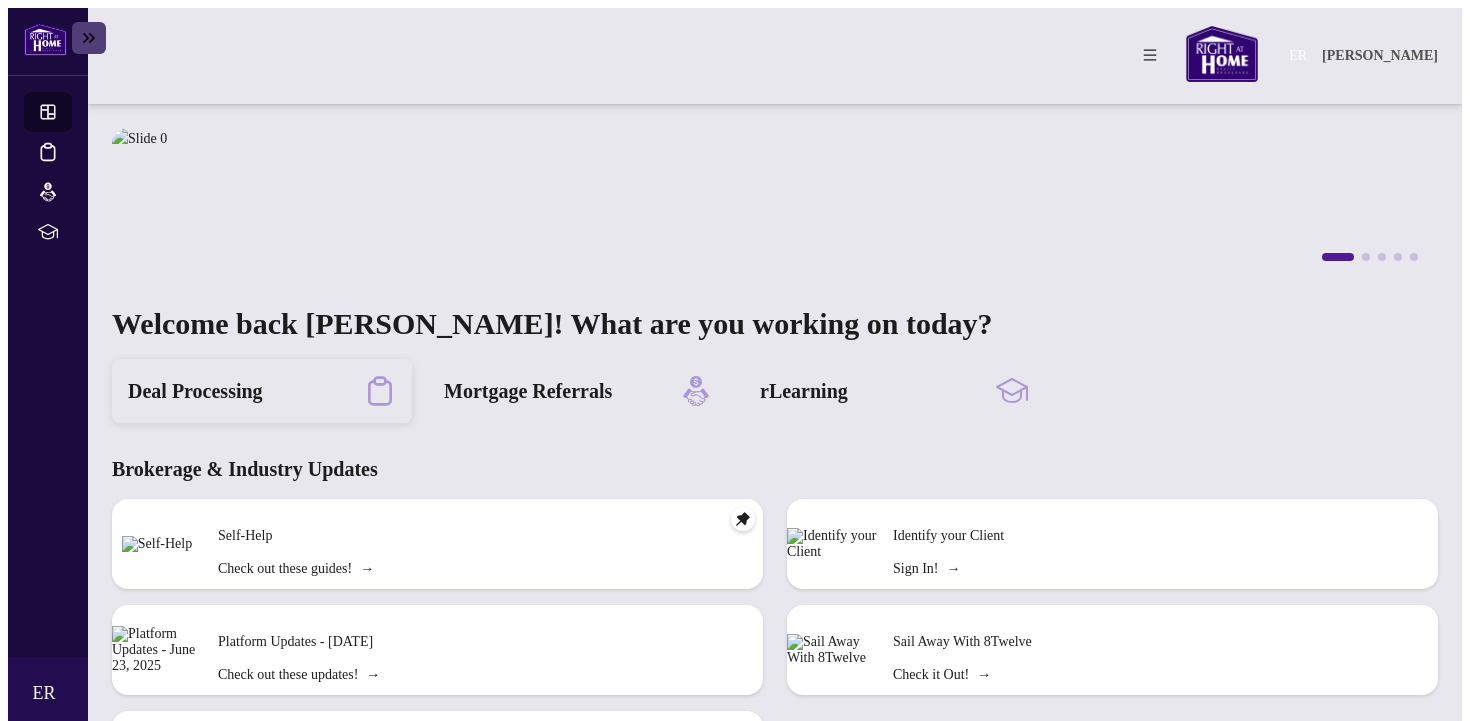 click on "Deal Processing" at bounding box center (262, 391) 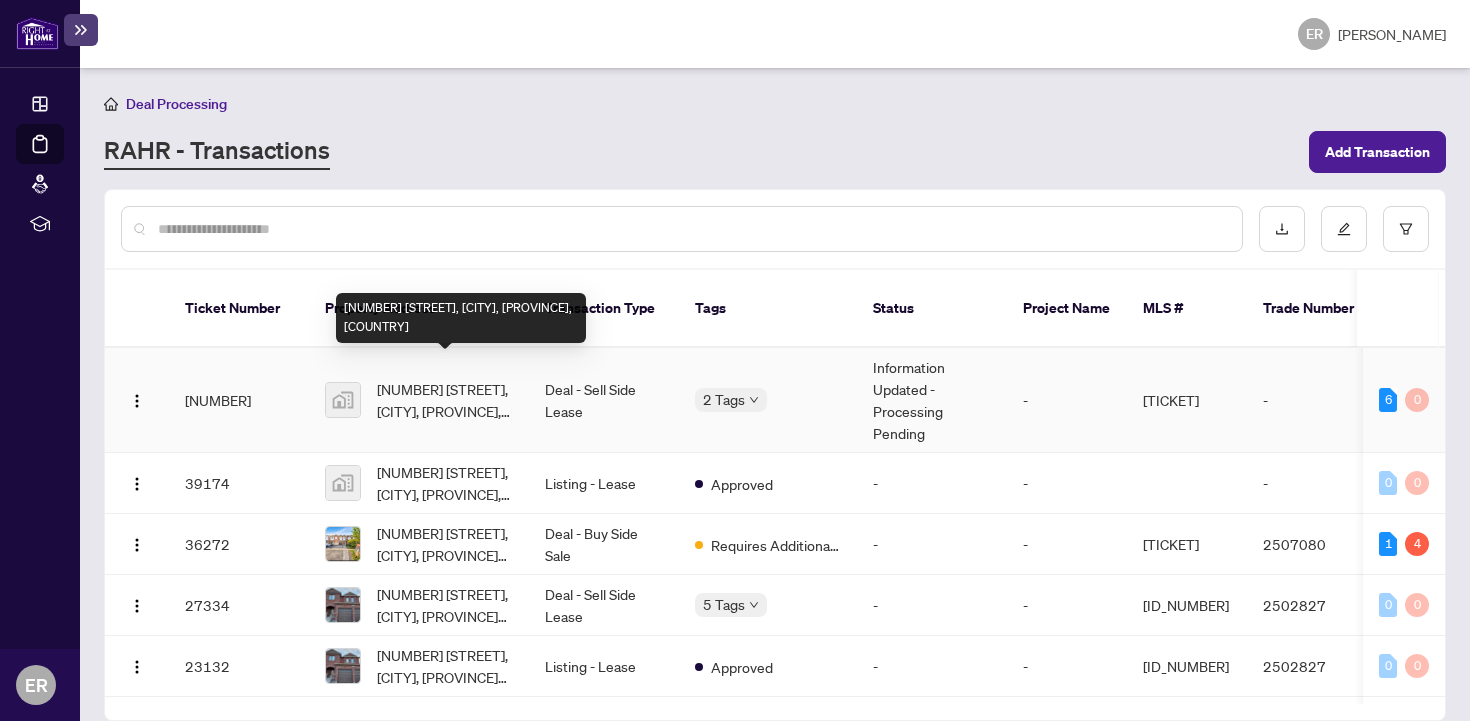click on "[NUMBER] [STREET], [CITY], [PROVINCE], [COUNTRY]" at bounding box center [445, 400] 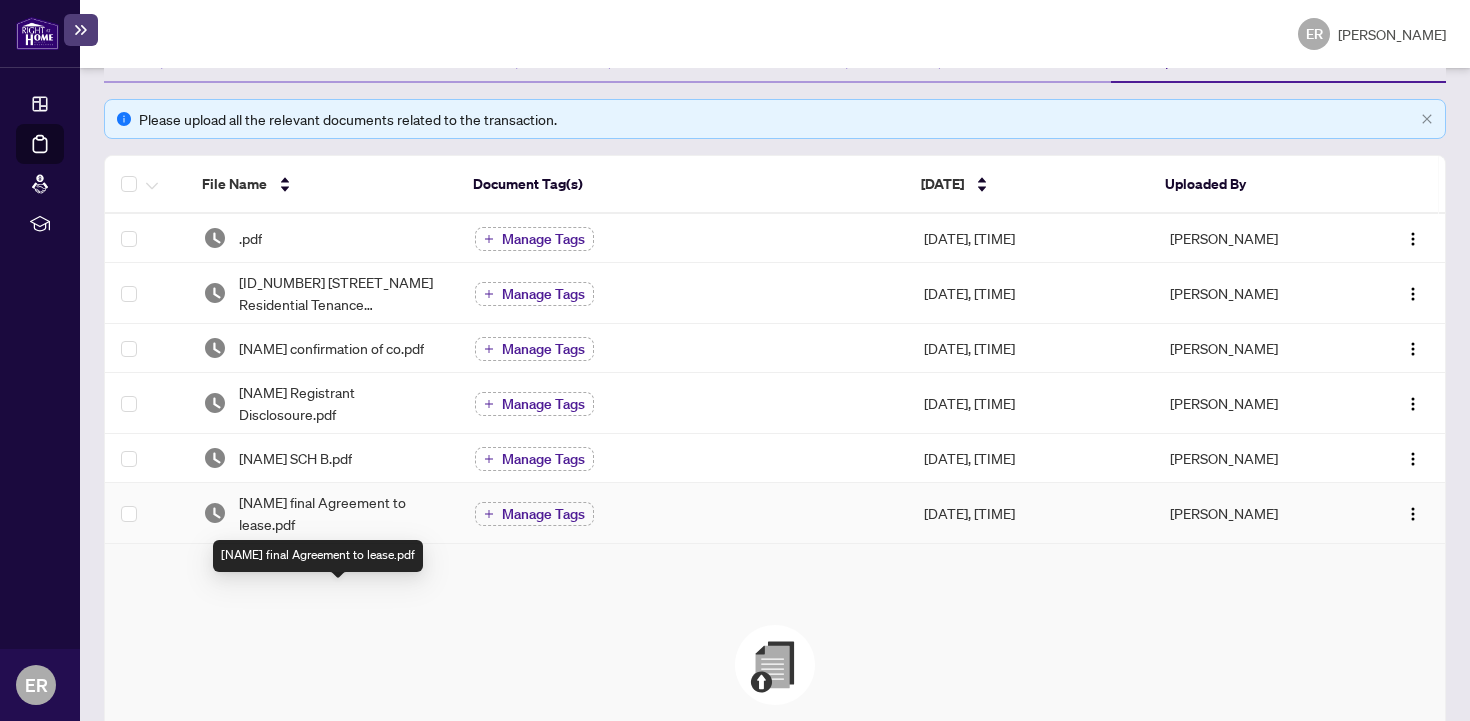 scroll, scrollTop: 0, scrollLeft: 0, axis: both 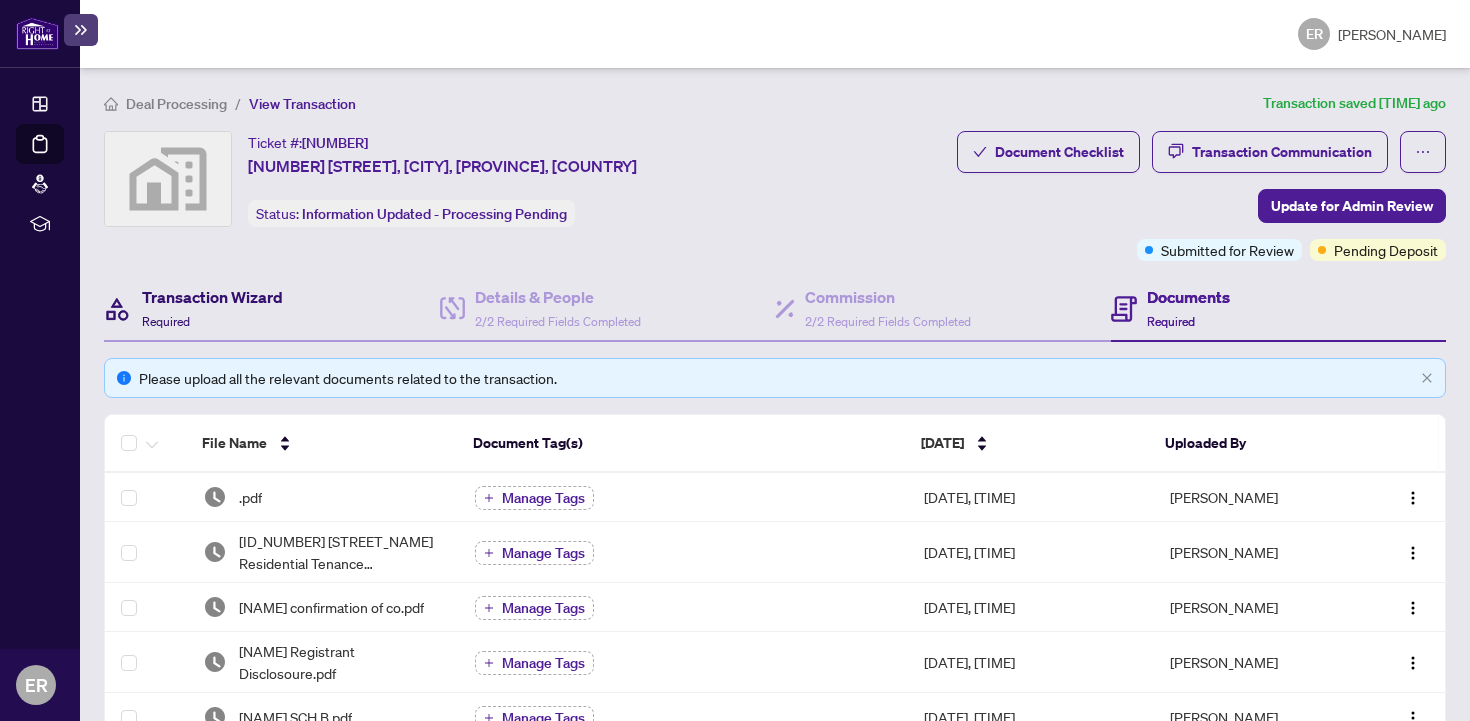 click on "Transaction Wizard" at bounding box center [212, 297] 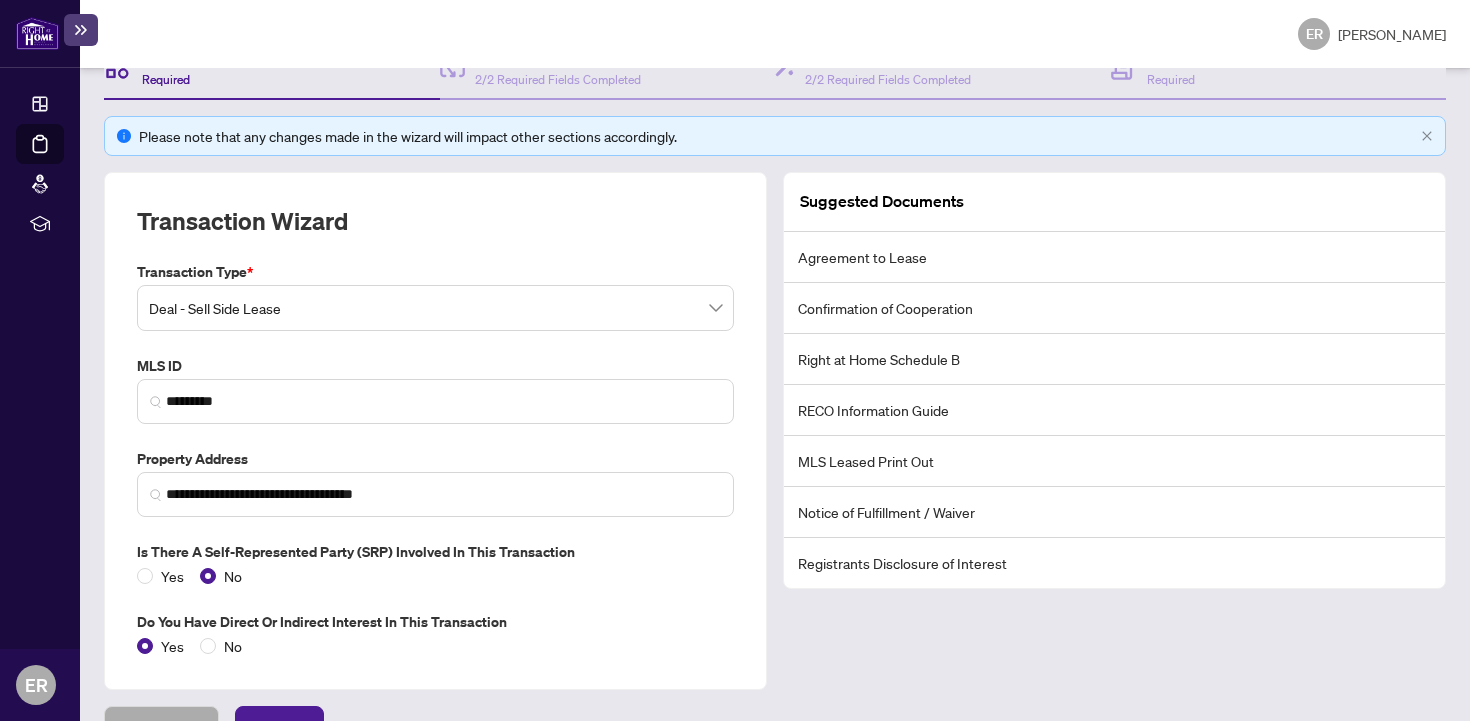 scroll, scrollTop: 291, scrollLeft: 0, axis: vertical 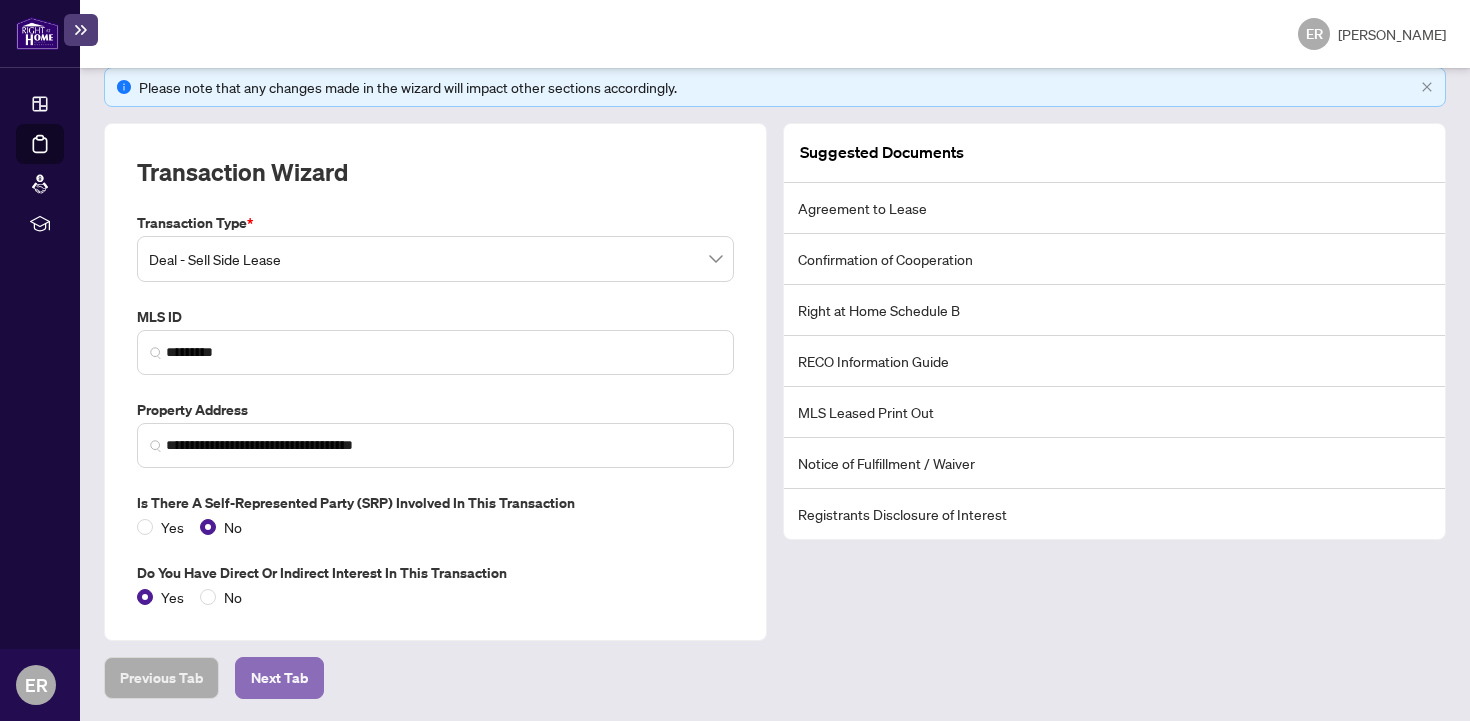 click on "Next Tab" at bounding box center [161, 678] 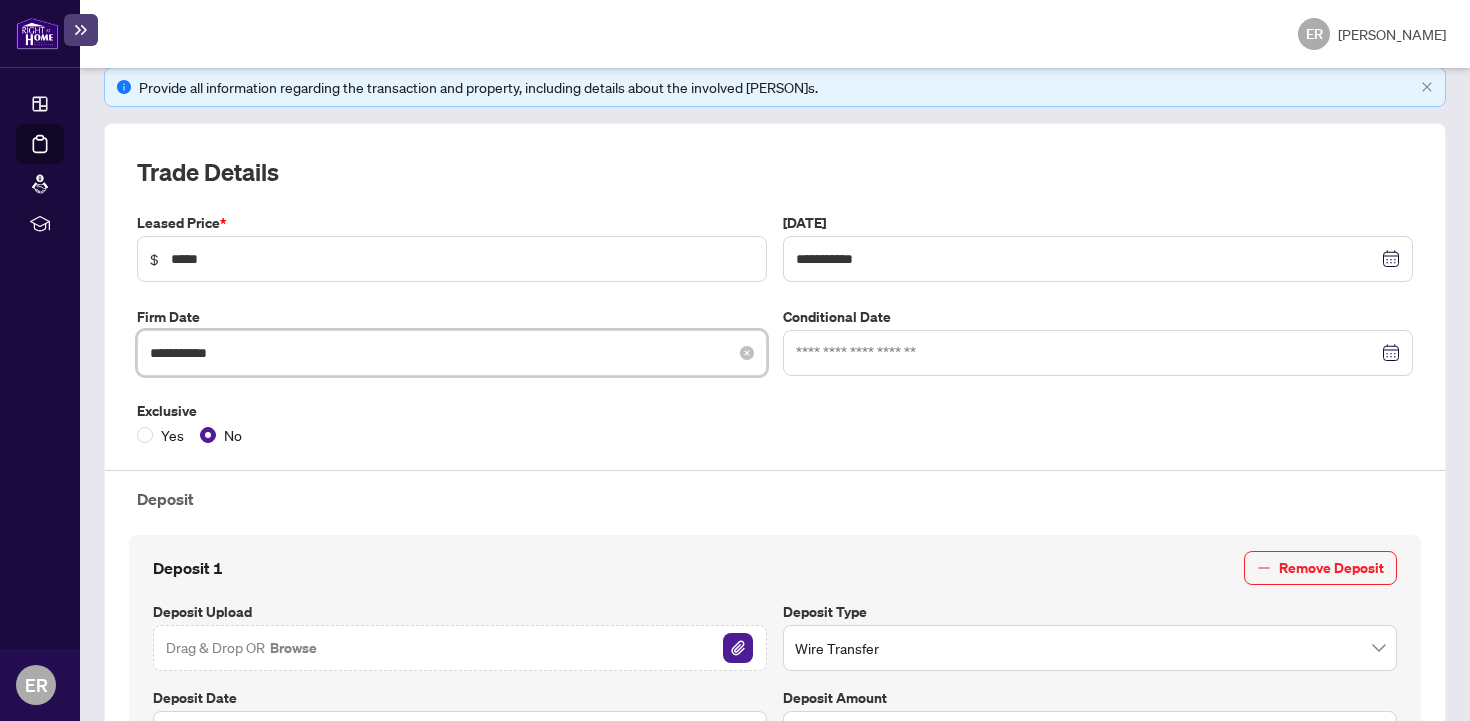 click on "**********" at bounding box center [441, 353] 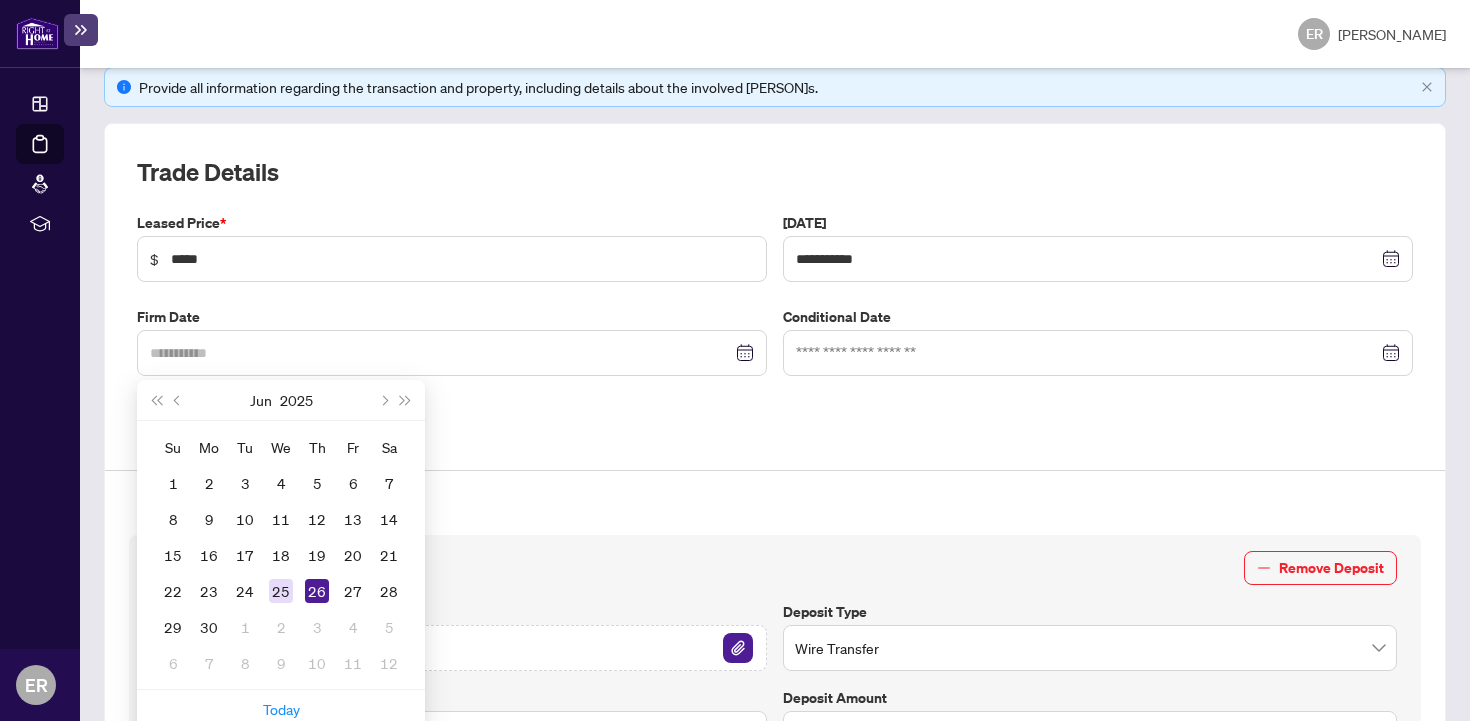 click on "25" at bounding box center (281, 591) 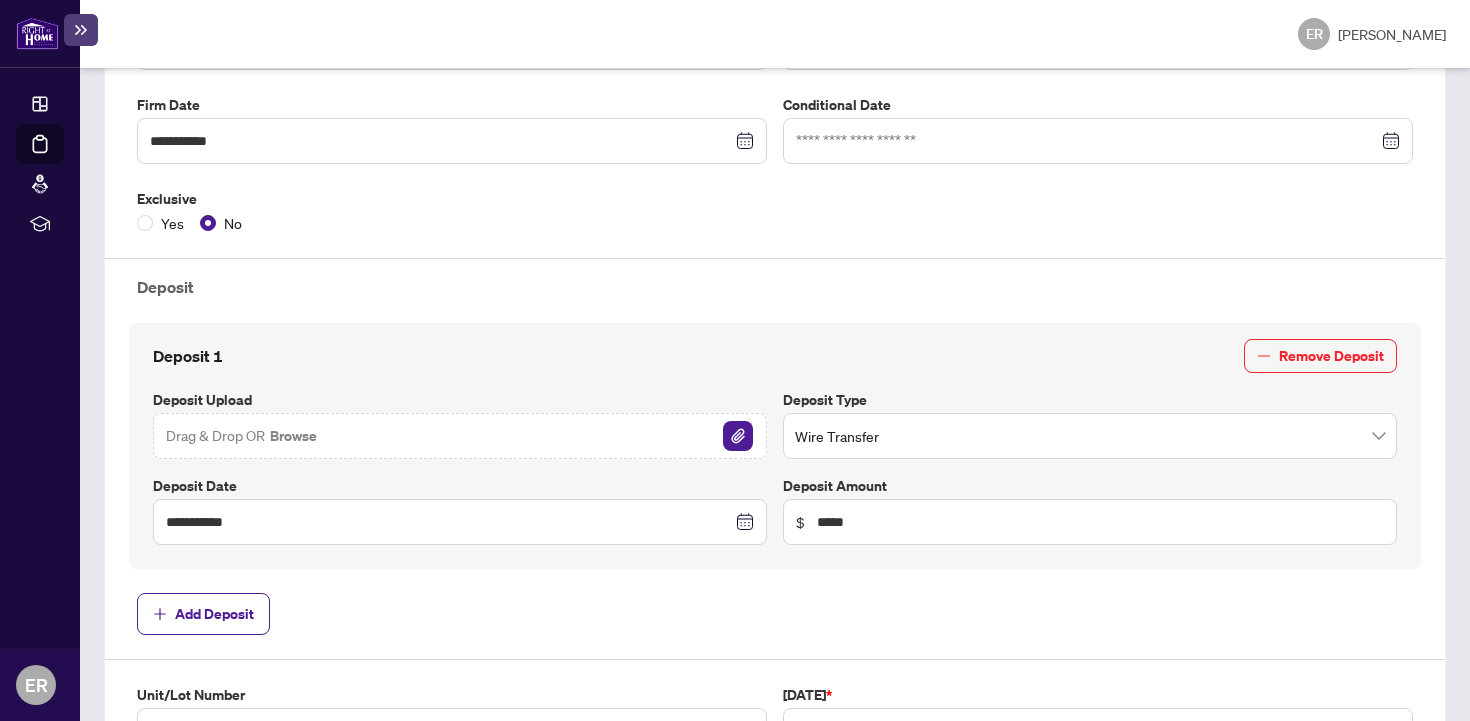 scroll, scrollTop: 506, scrollLeft: 0, axis: vertical 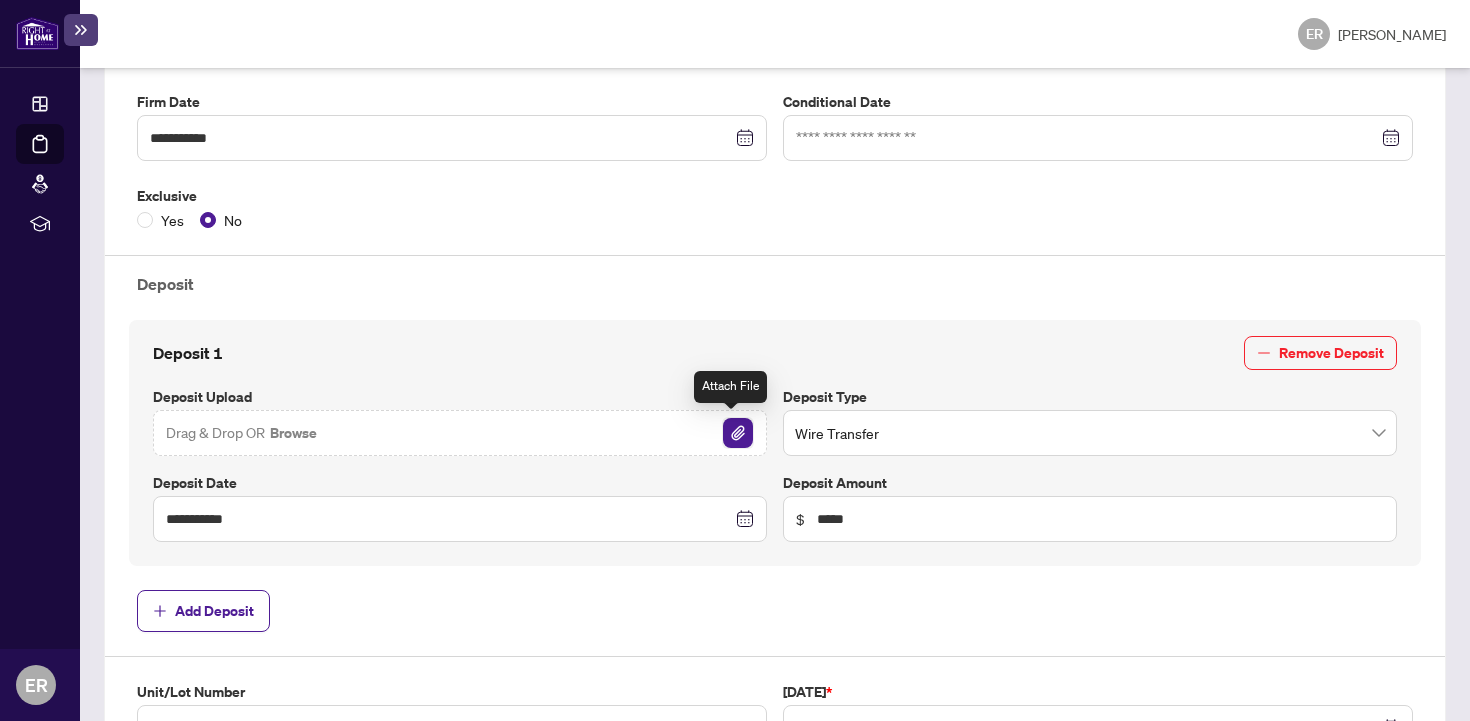 click at bounding box center [738, 433] 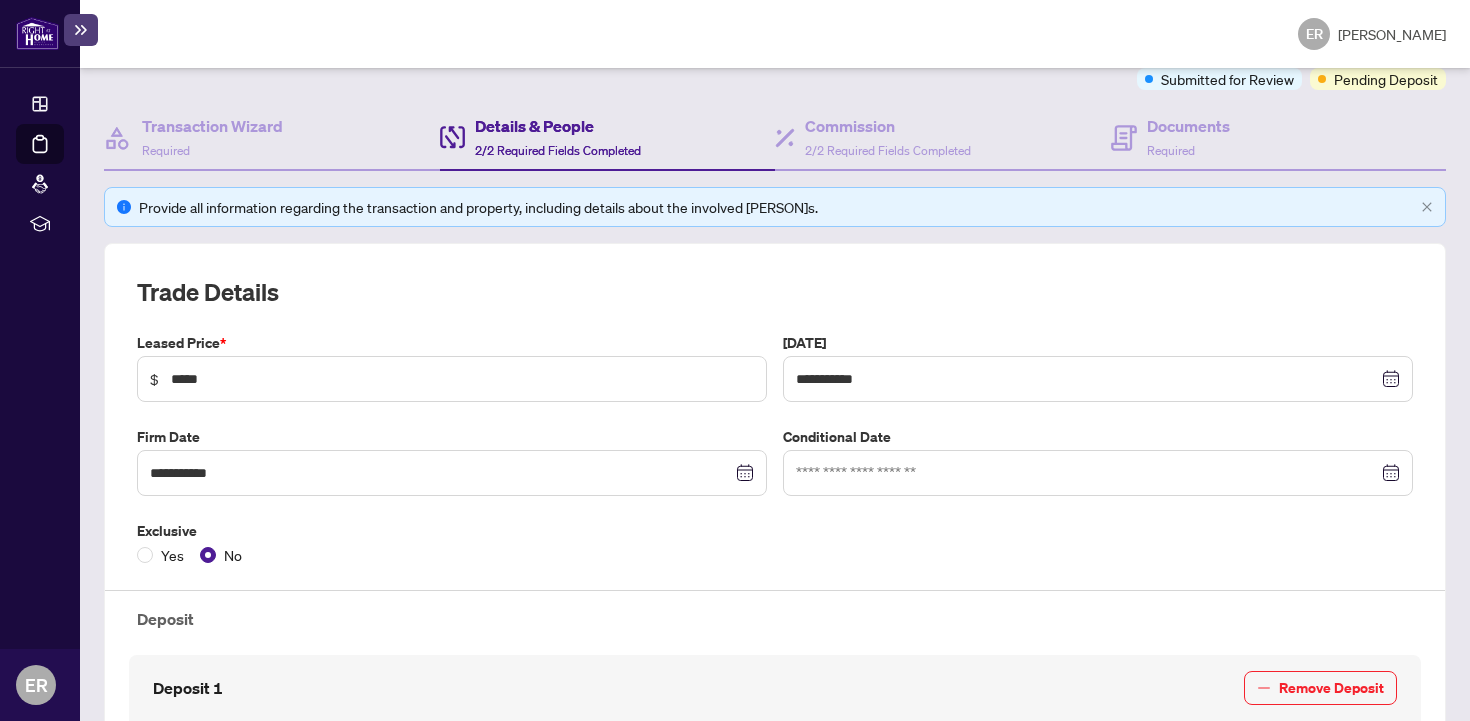 scroll, scrollTop: 145, scrollLeft: 0, axis: vertical 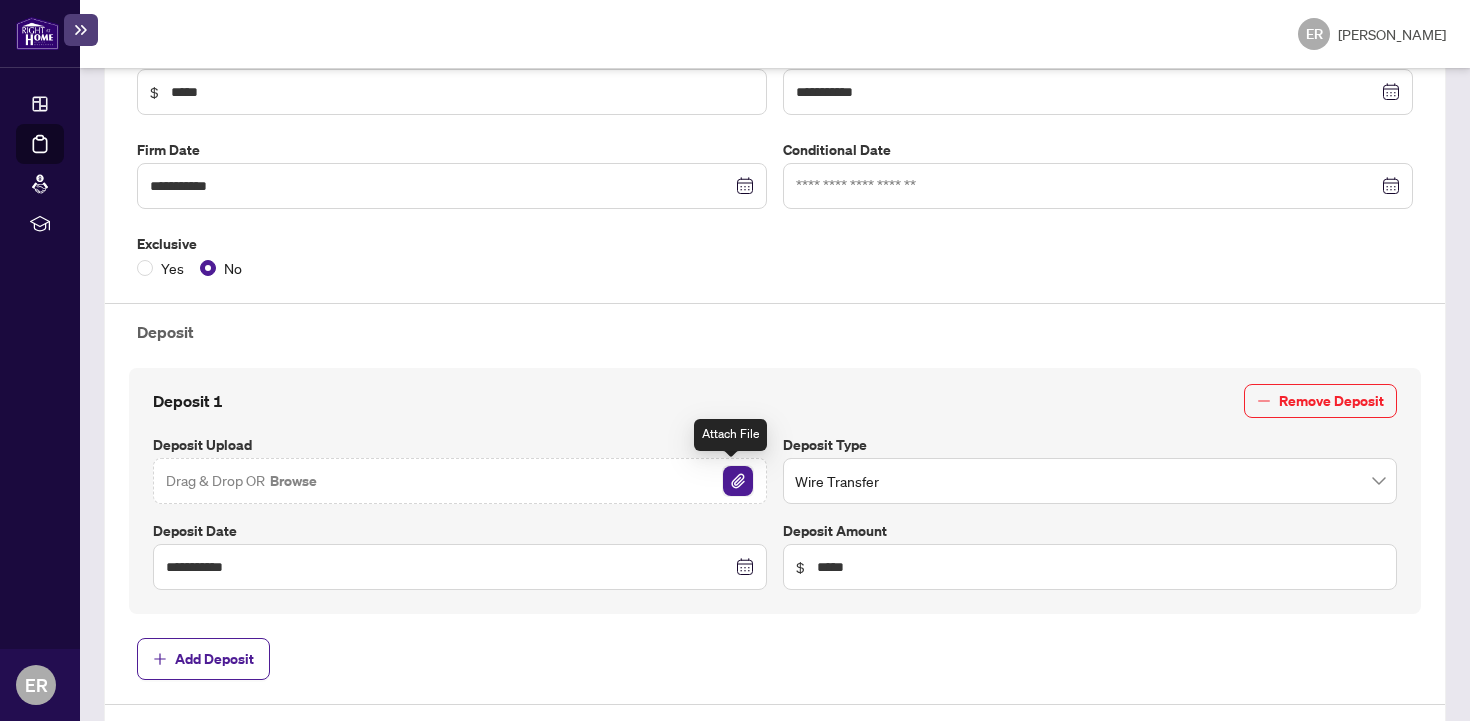 click at bounding box center [738, 481] 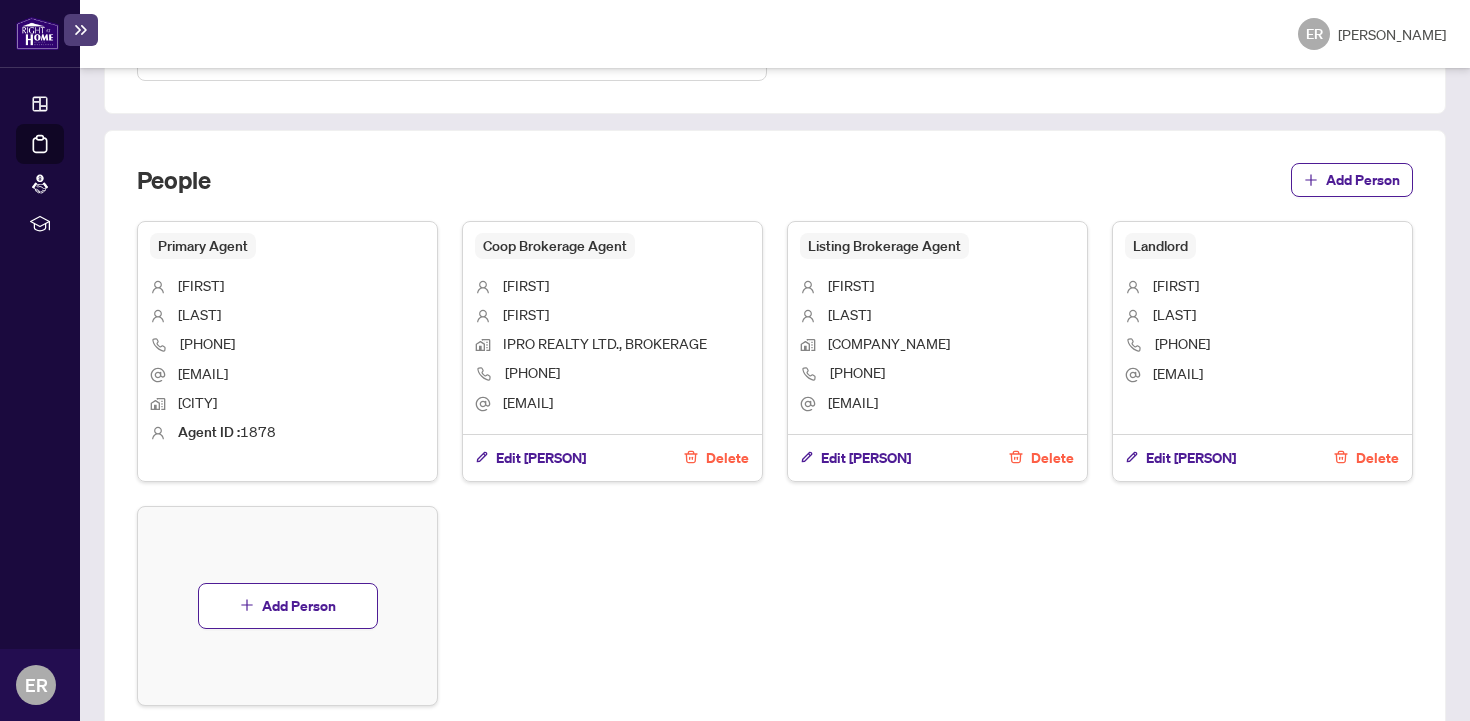 scroll, scrollTop: 1278, scrollLeft: 0, axis: vertical 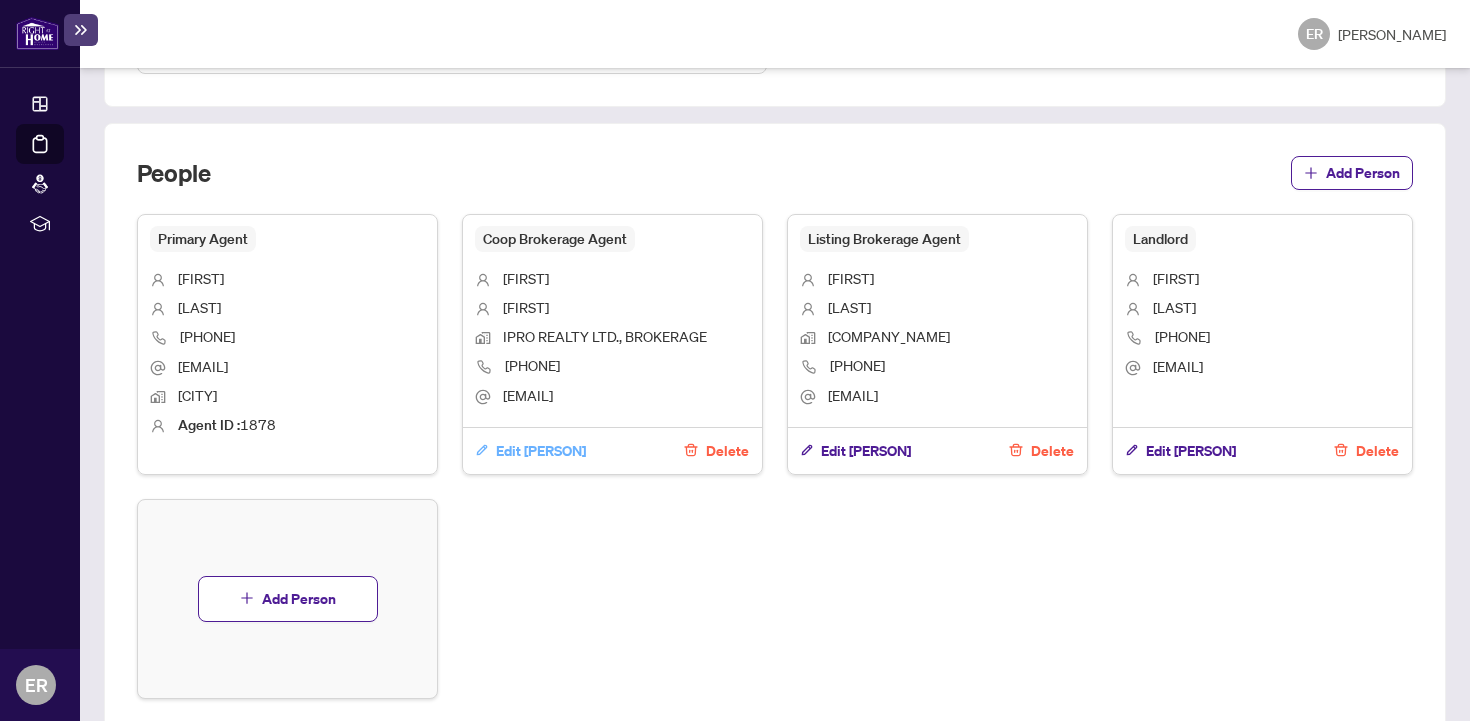 click on "Edit [PERSON]" at bounding box center [541, 451] 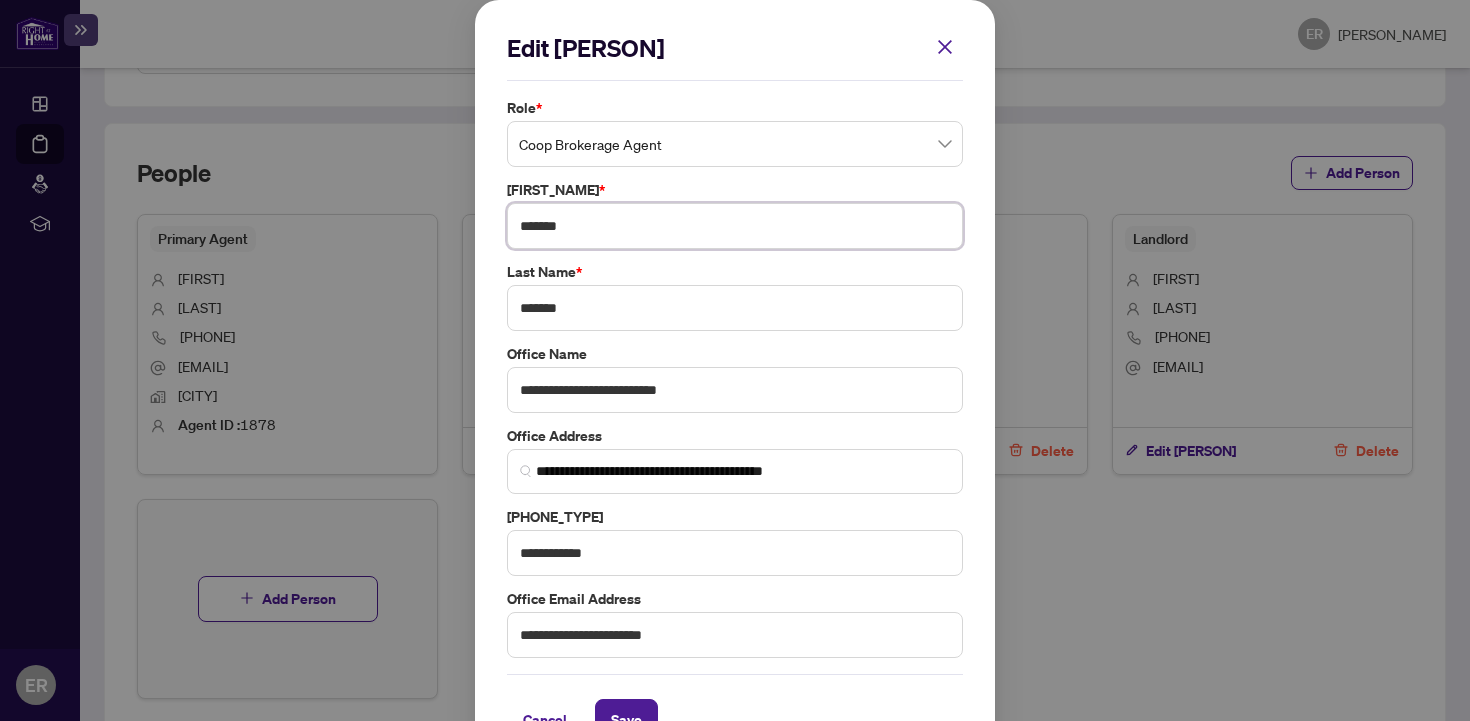 click on "******" at bounding box center (735, 226) 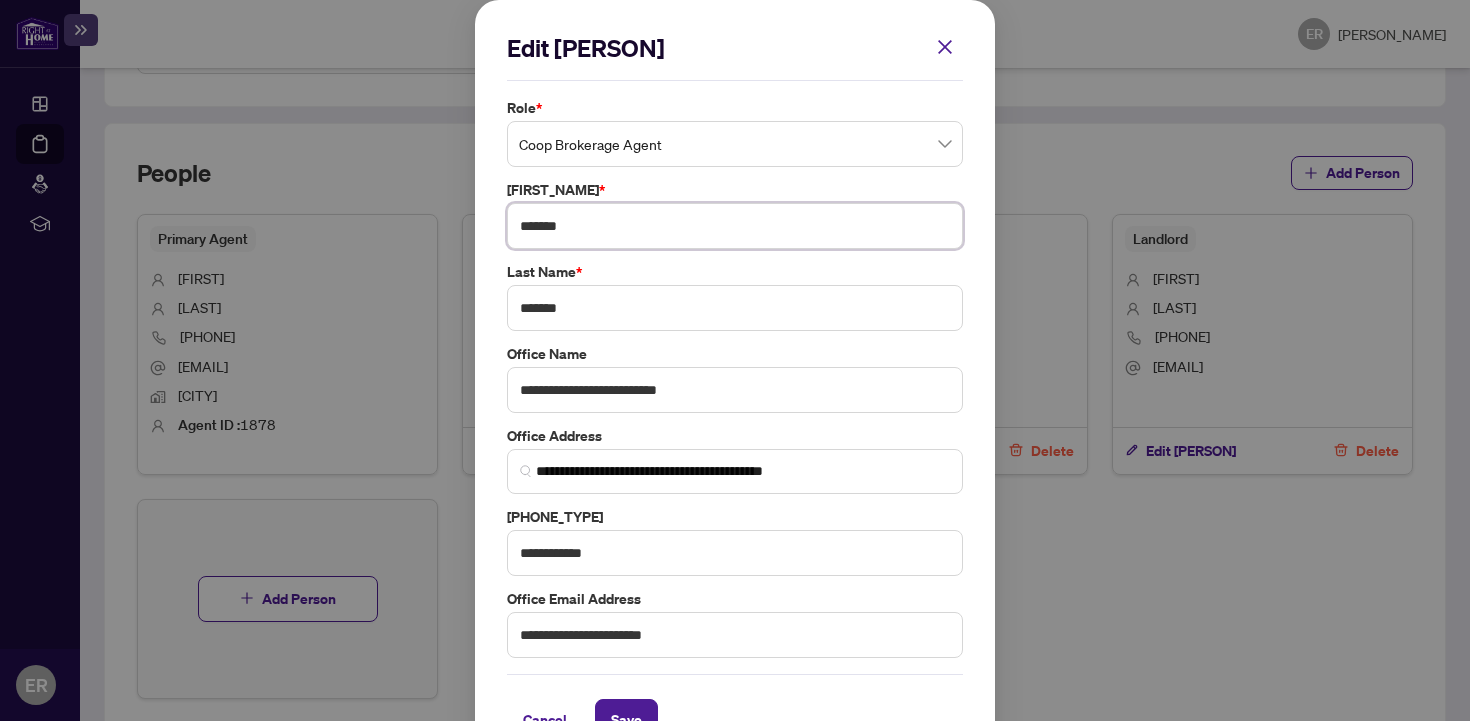 type on "*******" 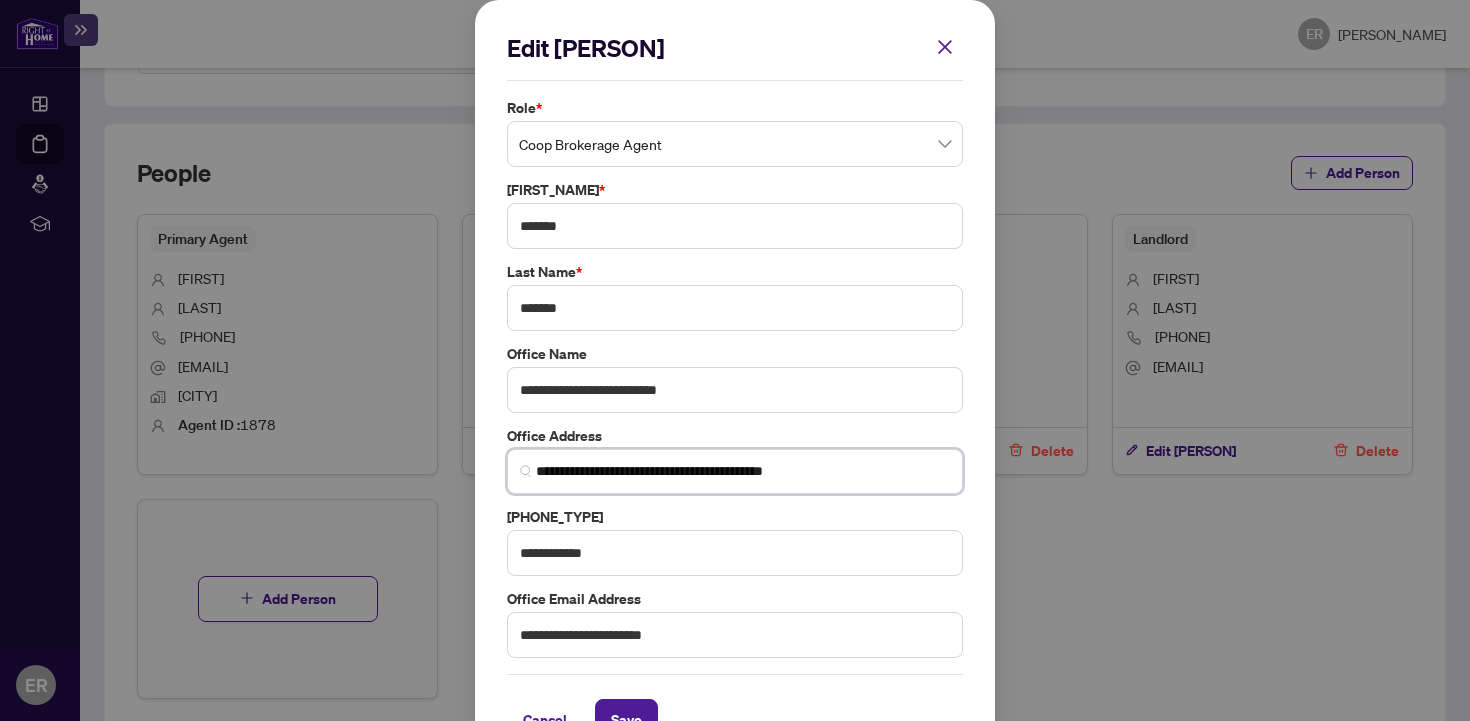 click on "**********" at bounding box center [743, 471] 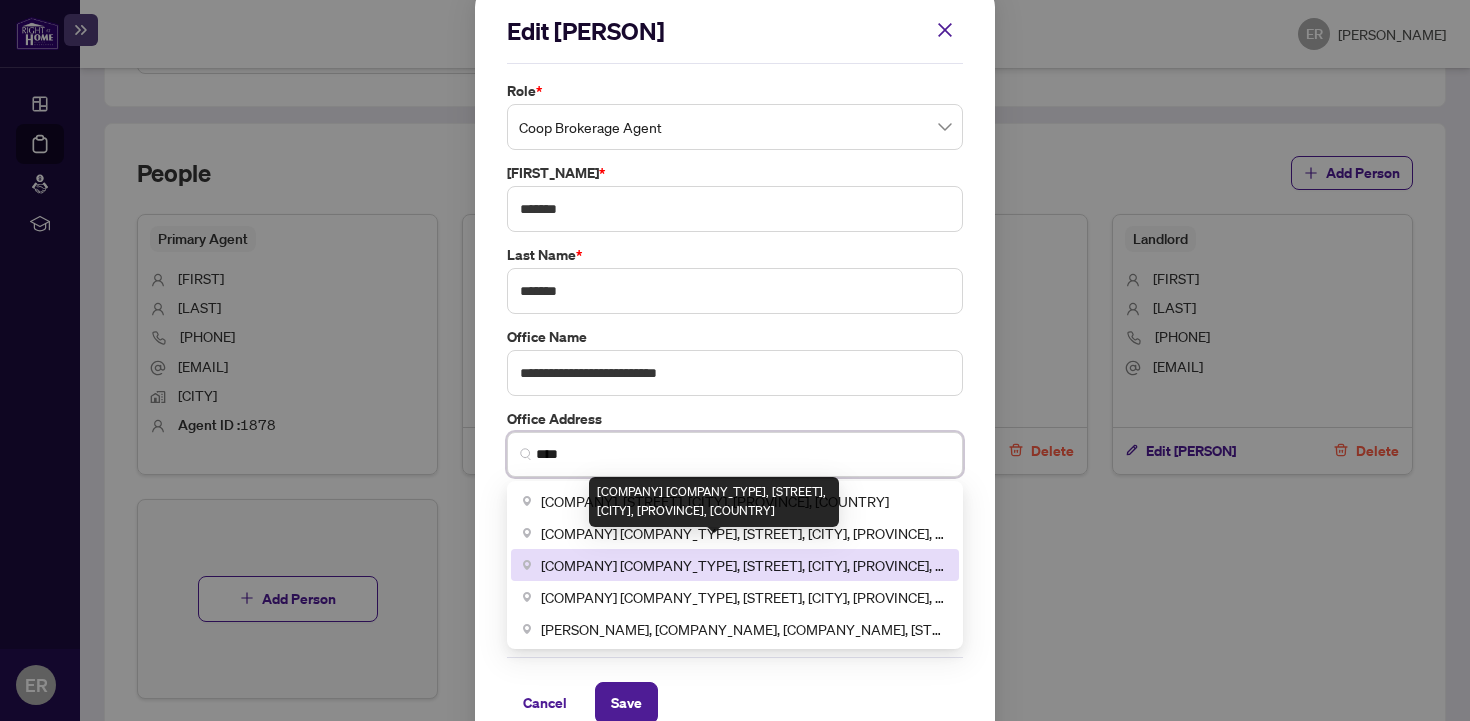 scroll, scrollTop: 32, scrollLeft: 0, axis: vertical 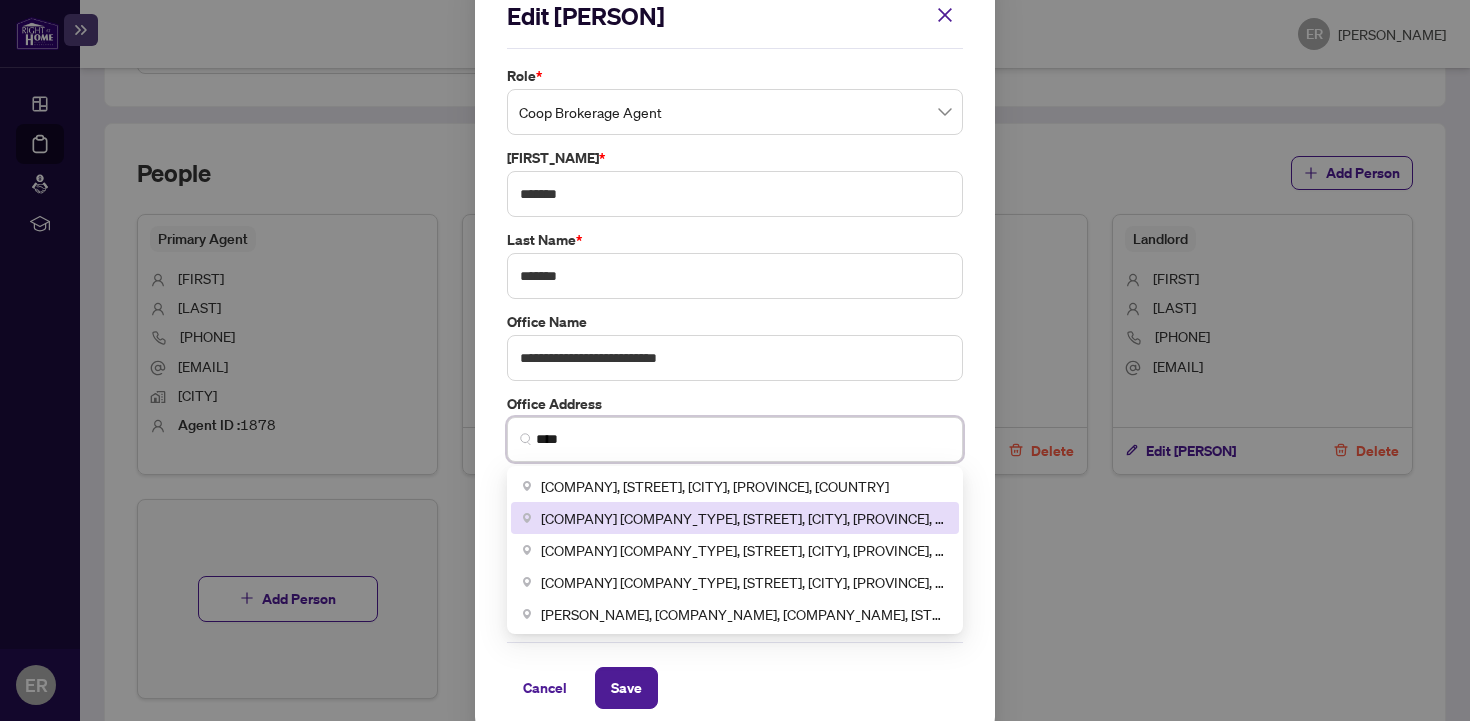 click on "[COMPANY] [COMPANY_TYPE], [STREET], [CITY], [PROVINCE], [COUNTRY]" at bounding box center (744, 518) 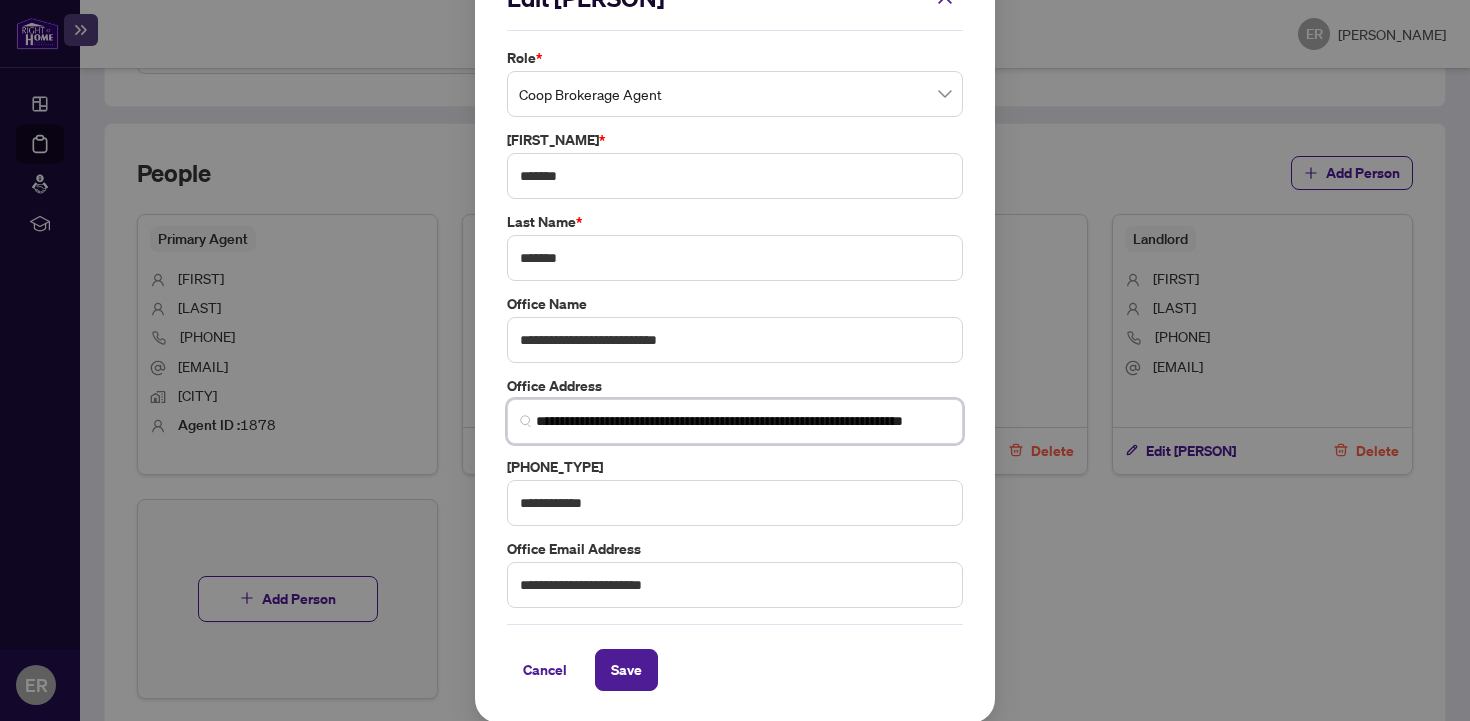 scroll, scrollTop: 52, scrollLeft: 0, axis: vertical 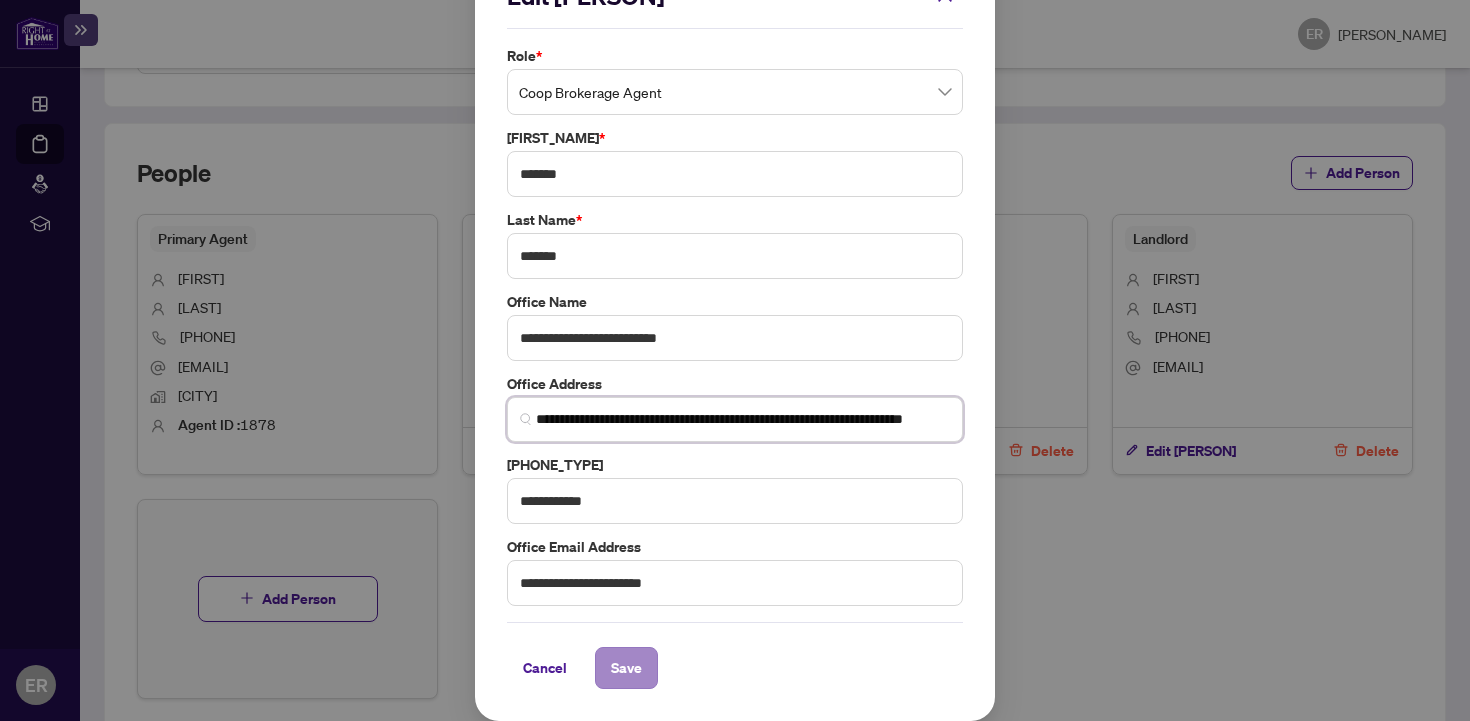 type on "**********" 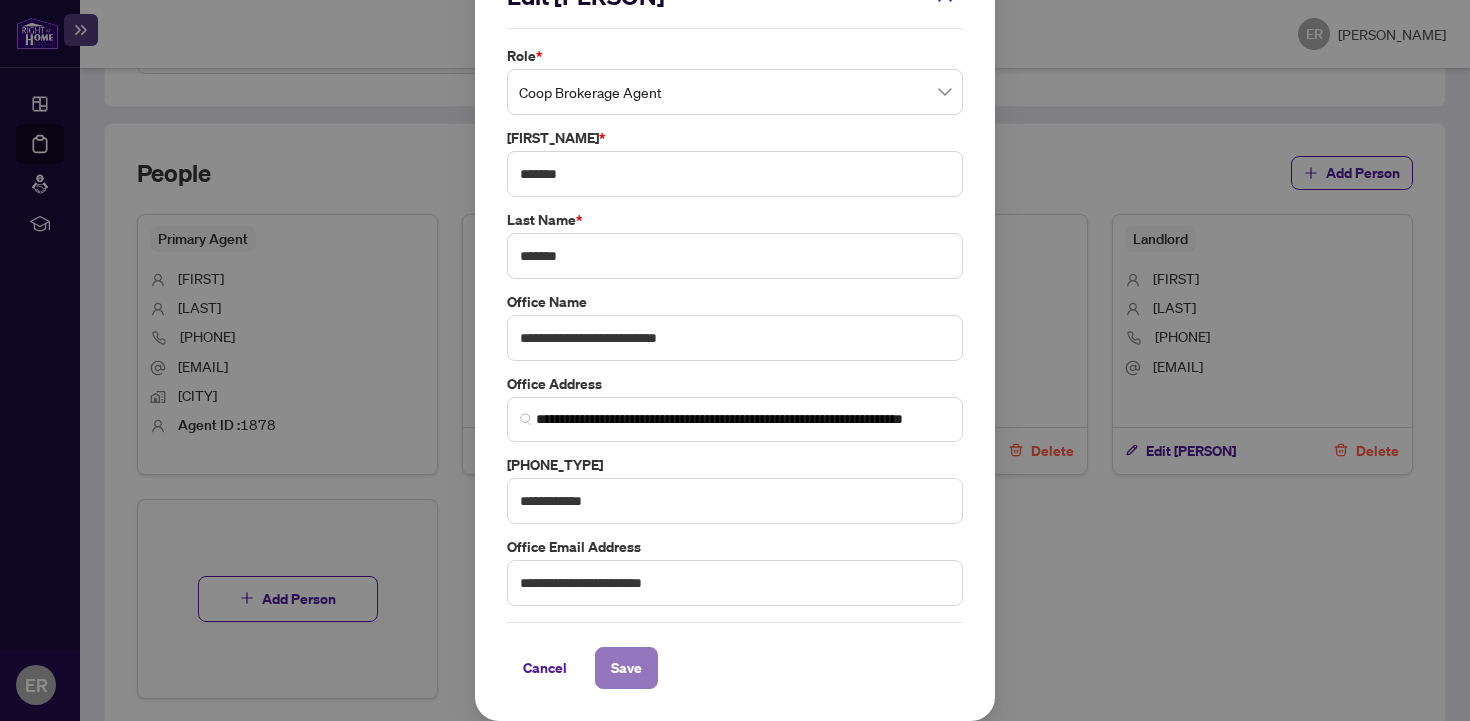 click on "Save" at bounding box center [626, 668] 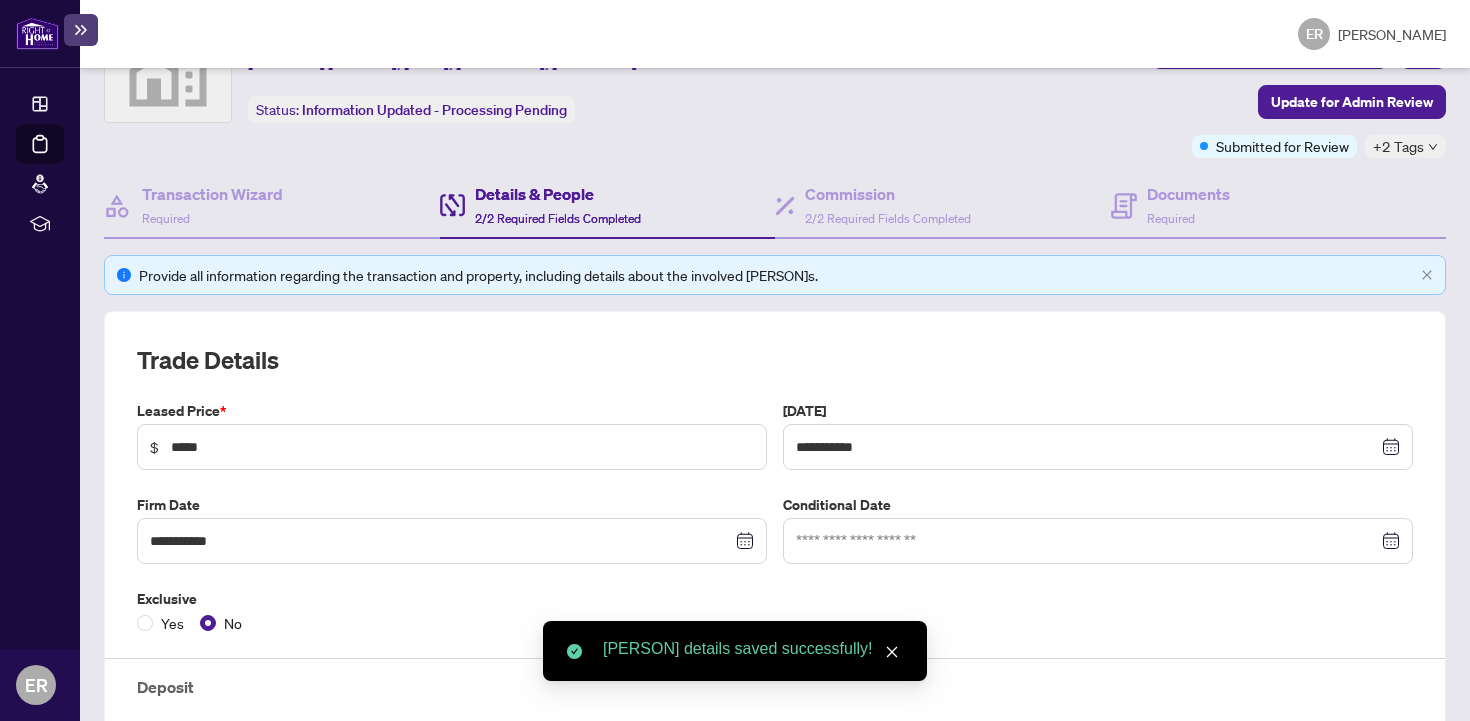 scroll, scrollTop: 0, scrollLeft: 0, axis: both 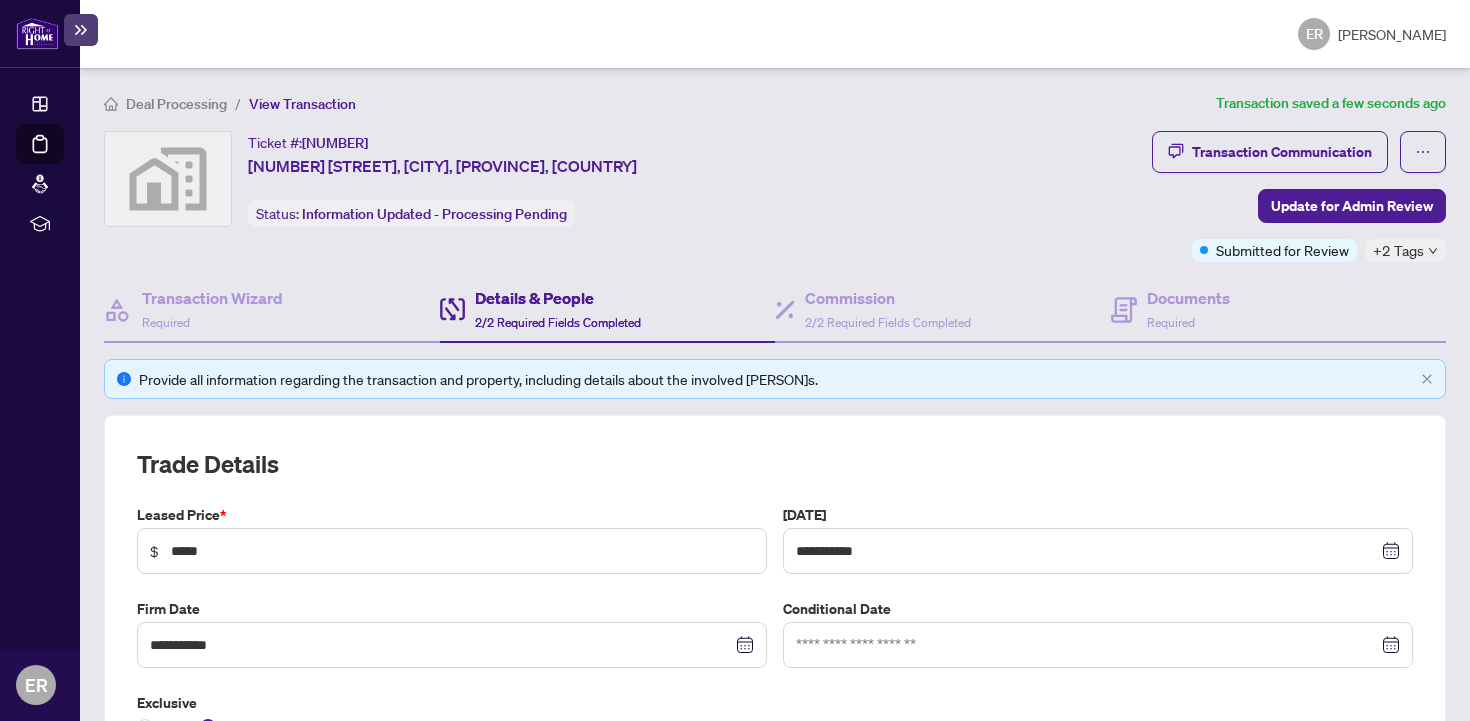 click on "Details & People 2/2 Required Fields Completed" at bounding box center [558, 309] 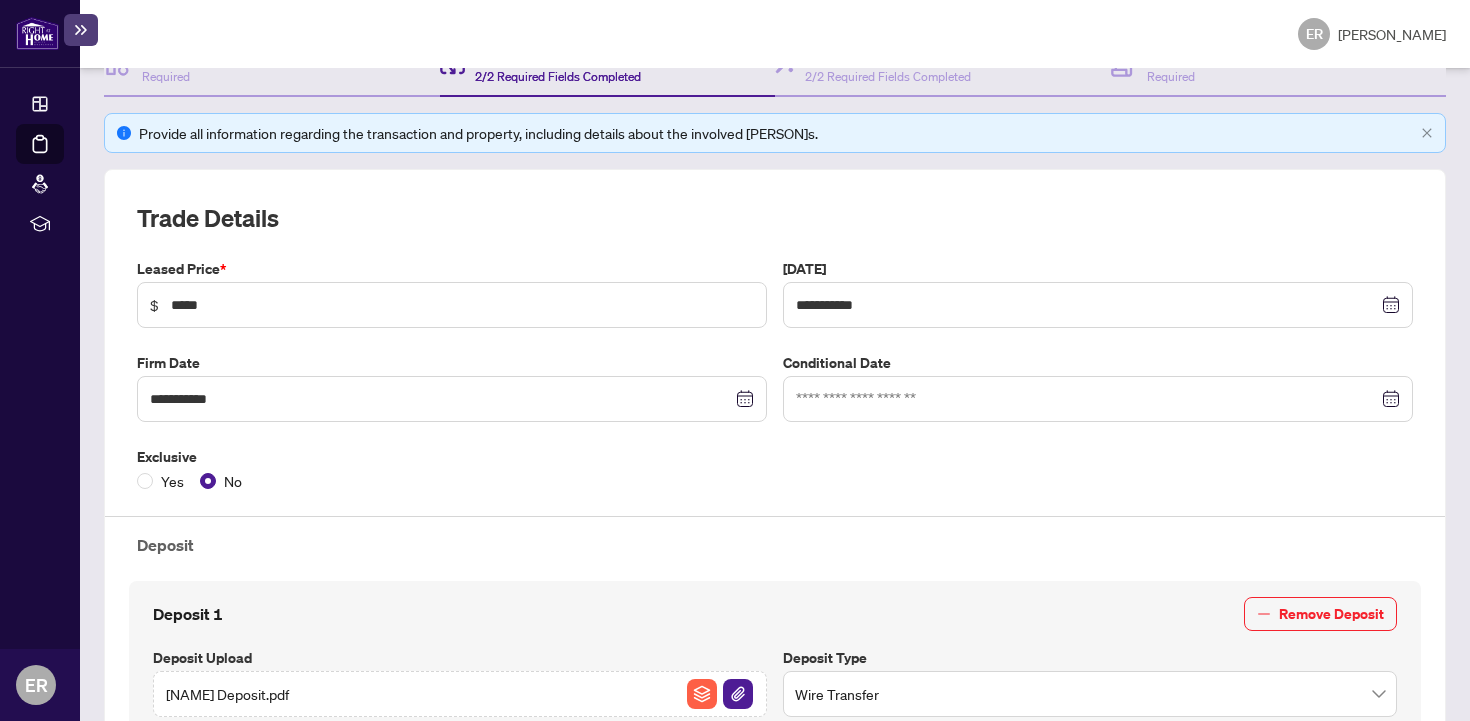 scroll, scrollTop: 0, scrollLeft: 0, axis: both 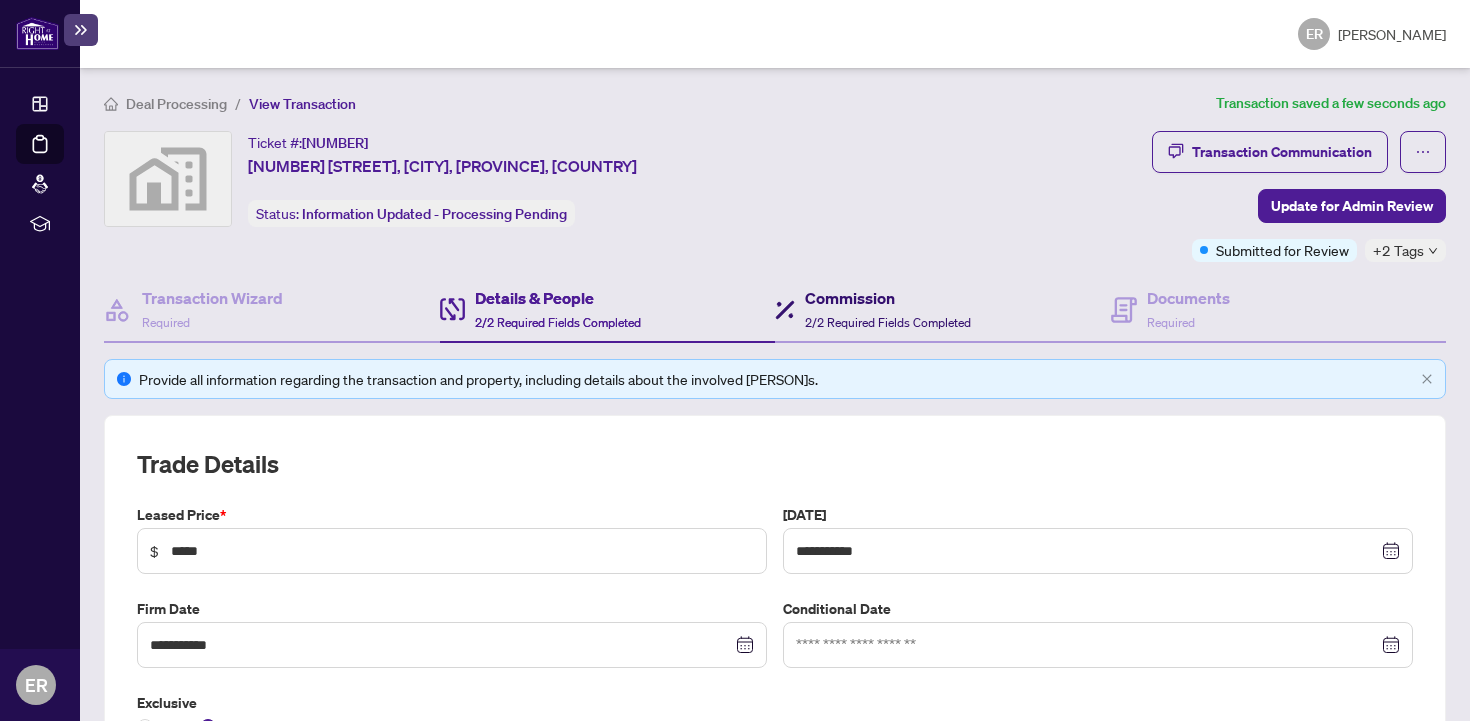 click on "Commission" at bounding box center [888, 298] 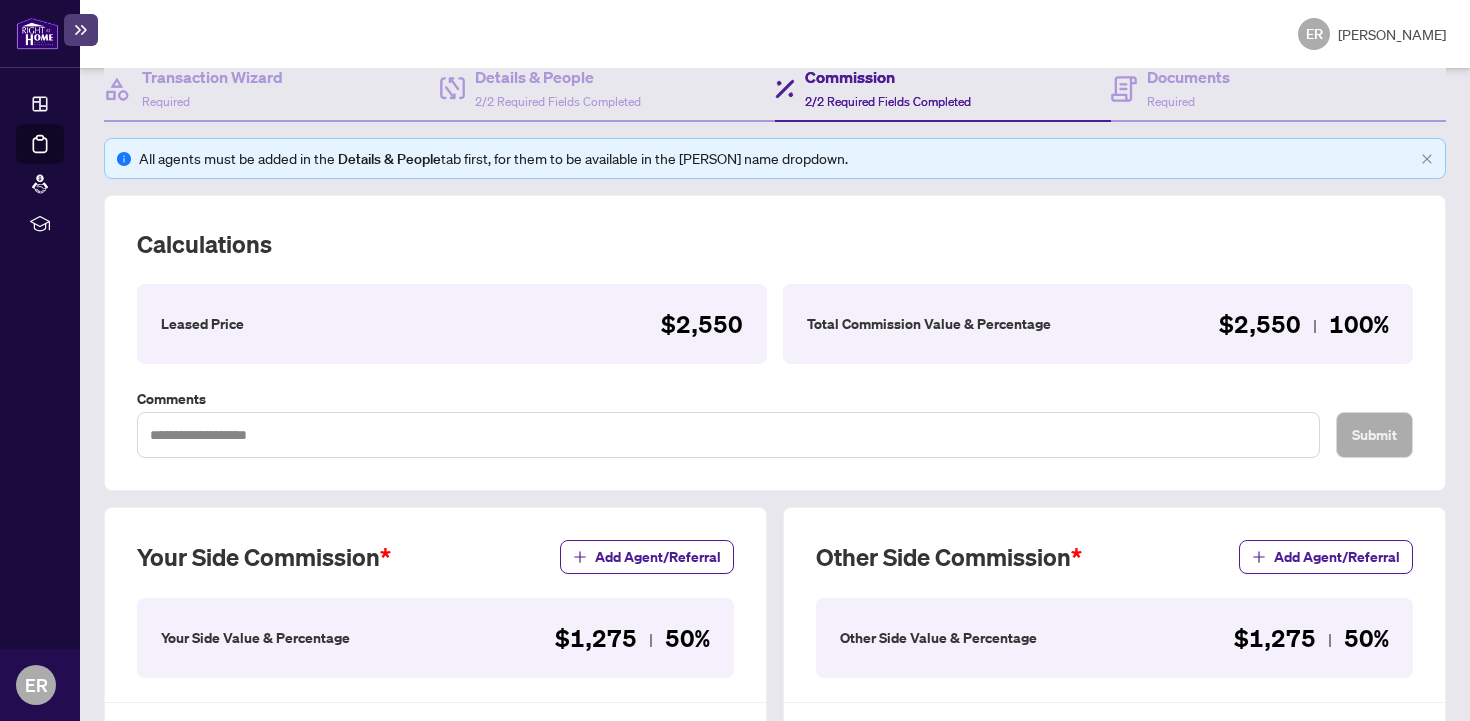 scroll, scrollTop: 0, scrollLeft: 0, axis: both 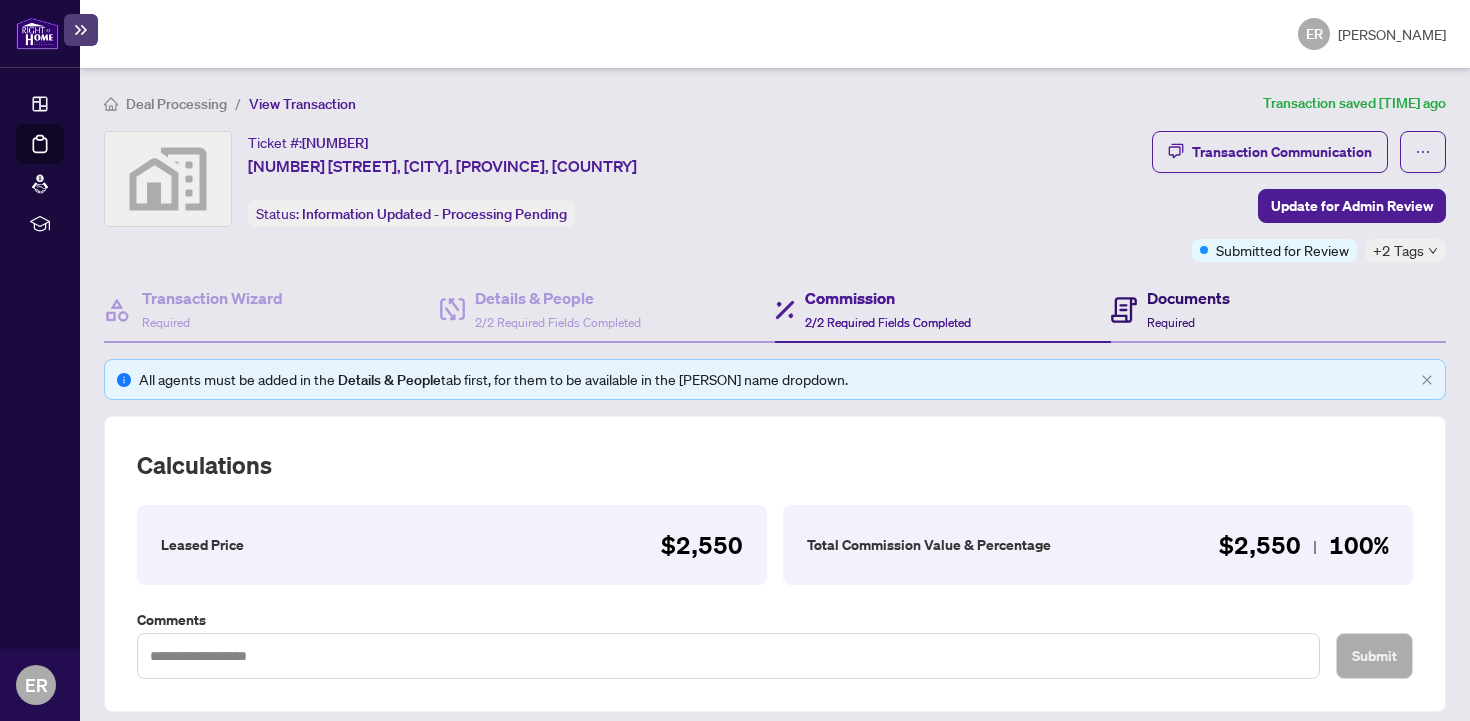 click on "Documents" at bounding box center (1188, 298) 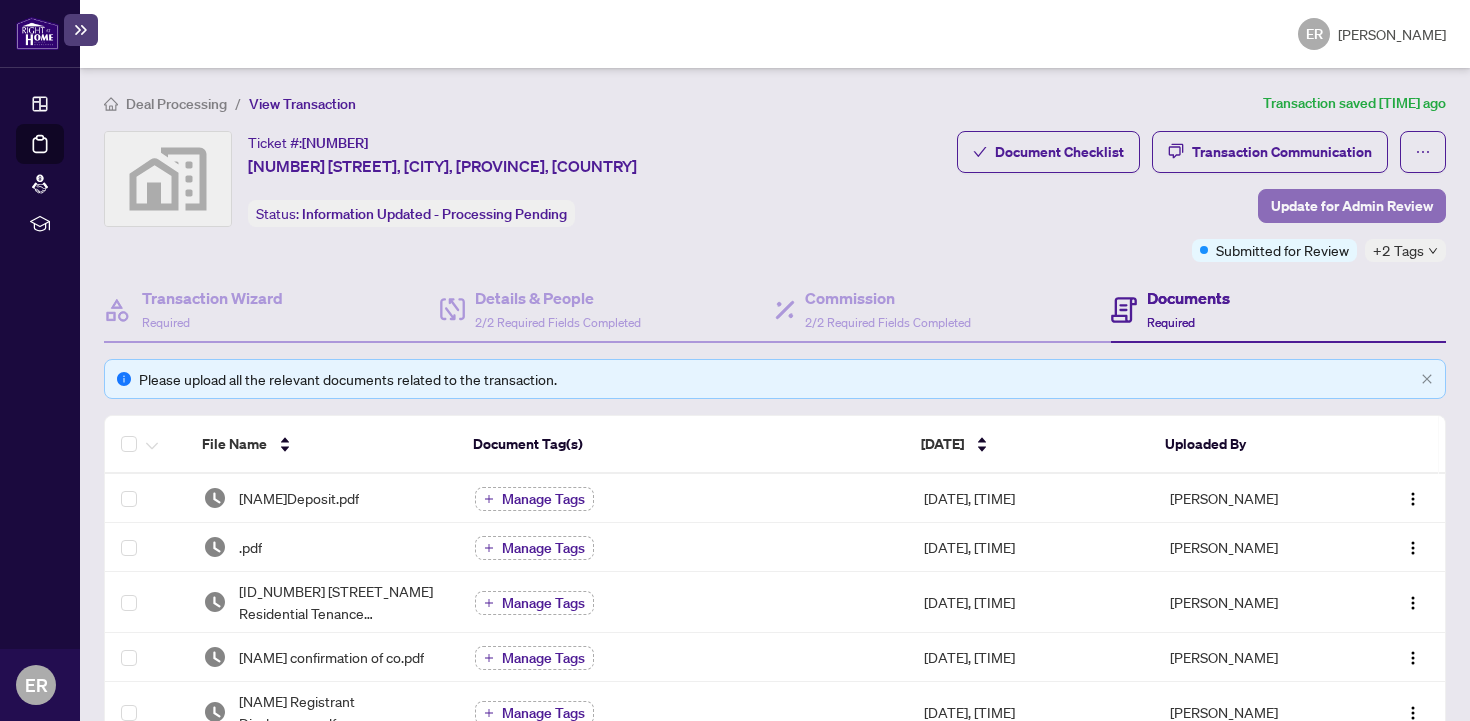 click on "Update for Admin Review" at bounding box center (1352, 206) 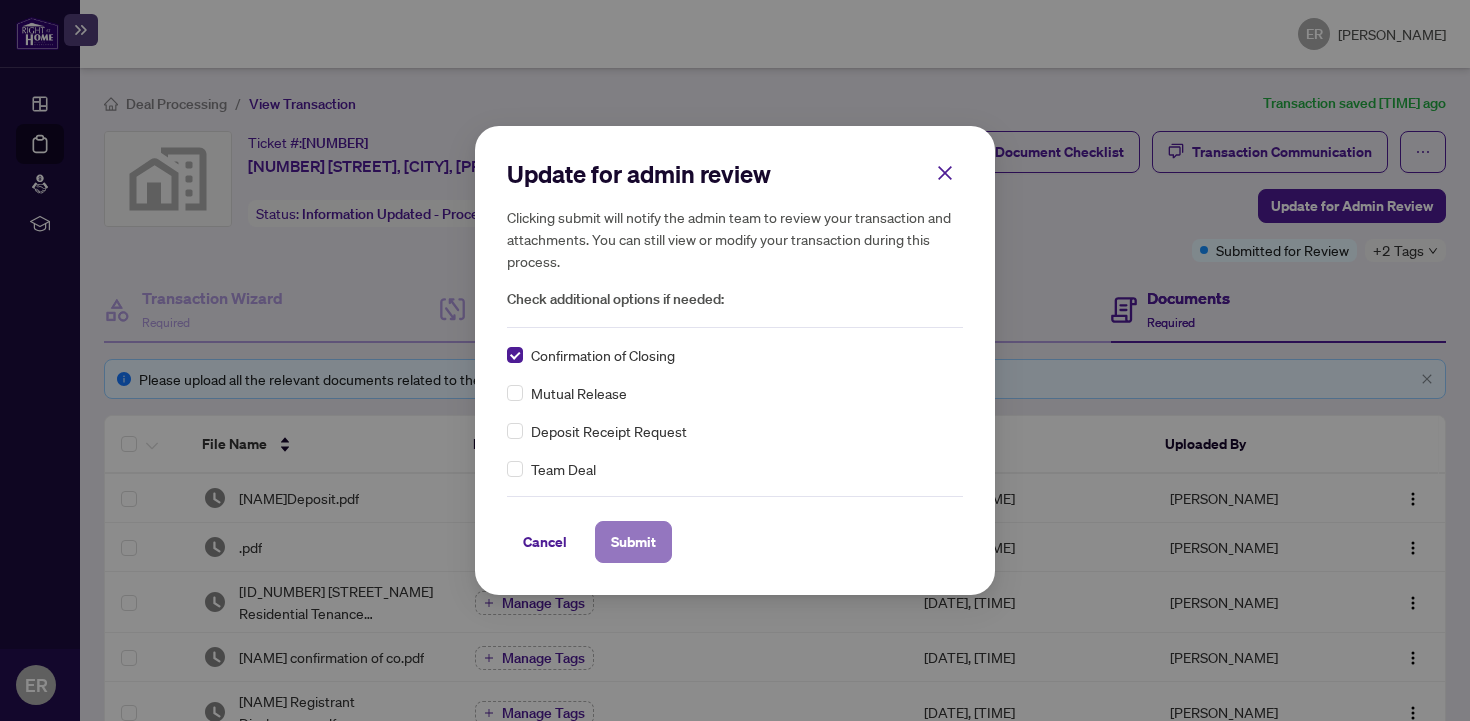 click on "Submit" at bounding box center (633, 542) 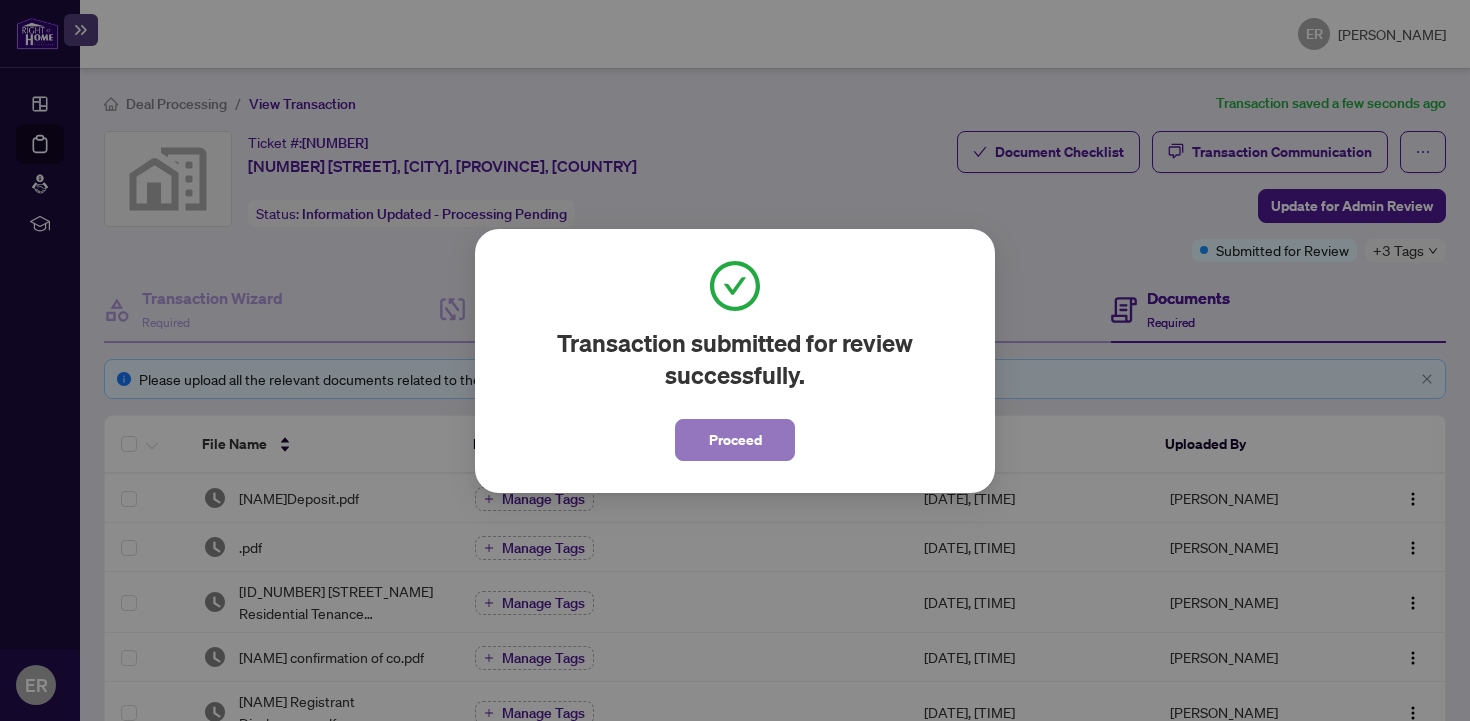 click on "Proceed" at bounding box center [735, 440] 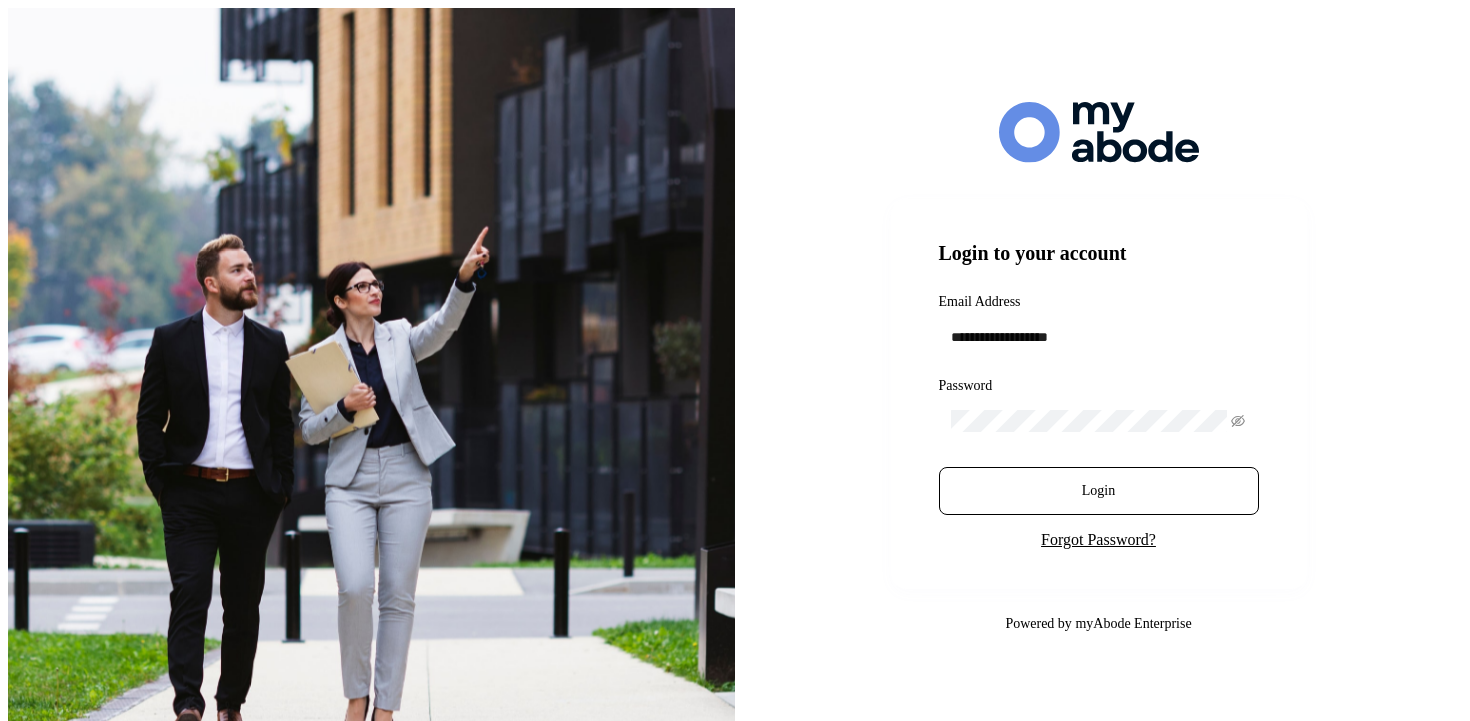 scroll, scrollTop: 0, scrollLeft: 0, axis: both 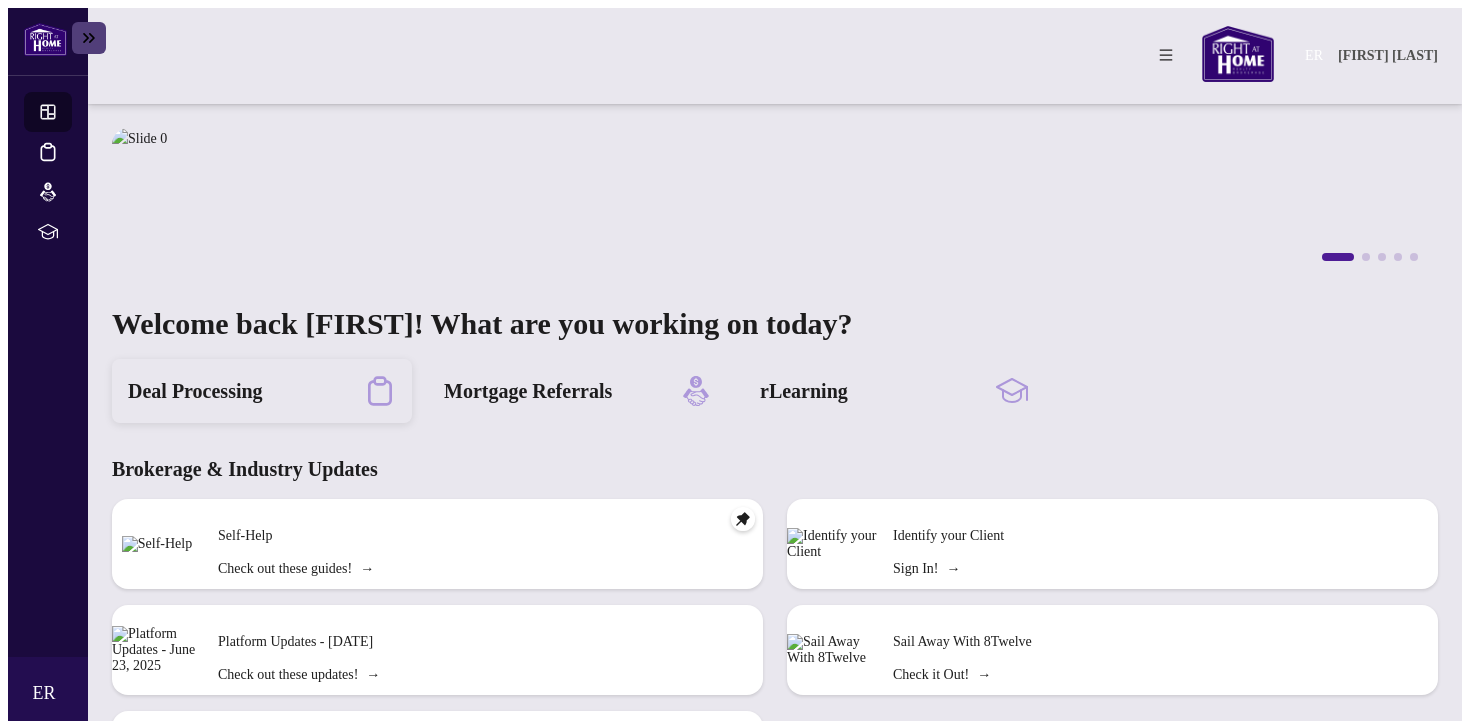click on "Deal Processing" at bounding box center (262, 391) 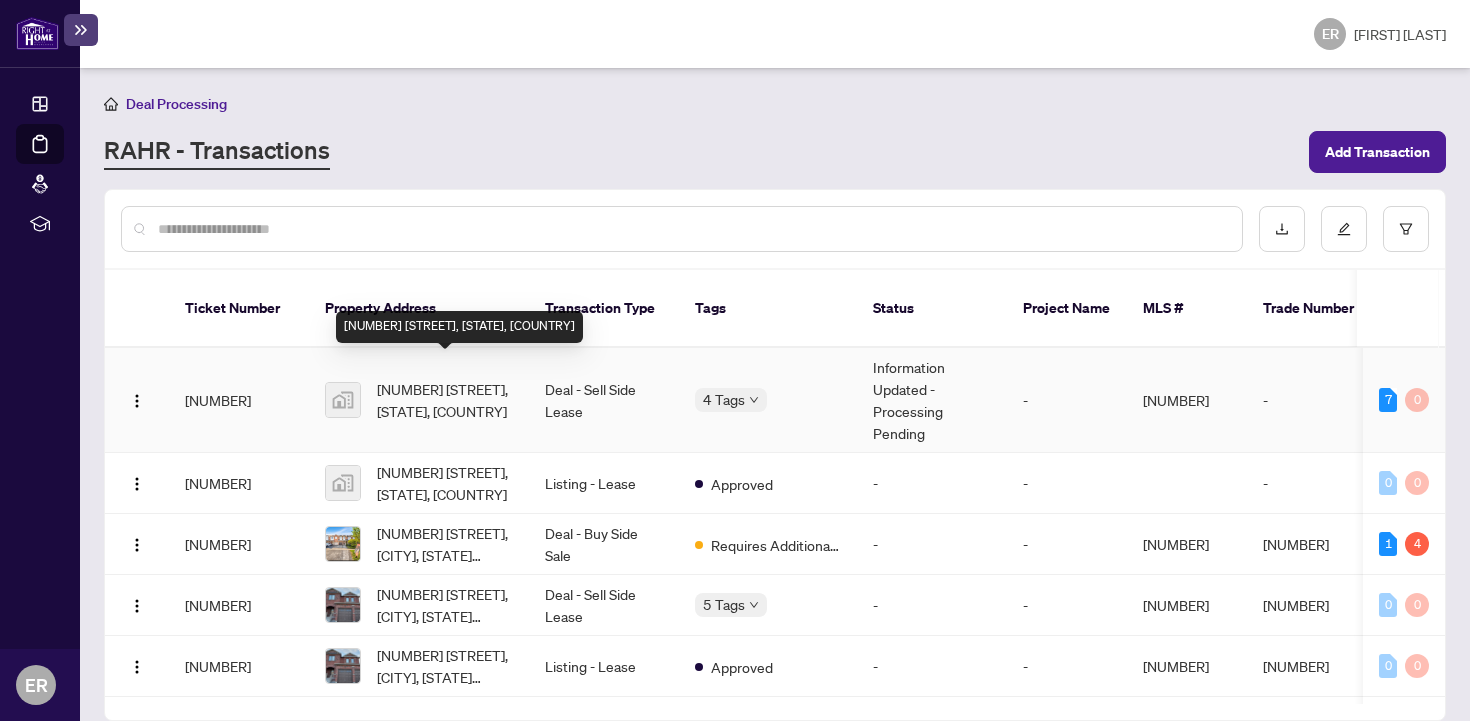 click on "[NUMBER] [STREET], [STATE], [COUNTRY]" at bounding box center [445, 400] 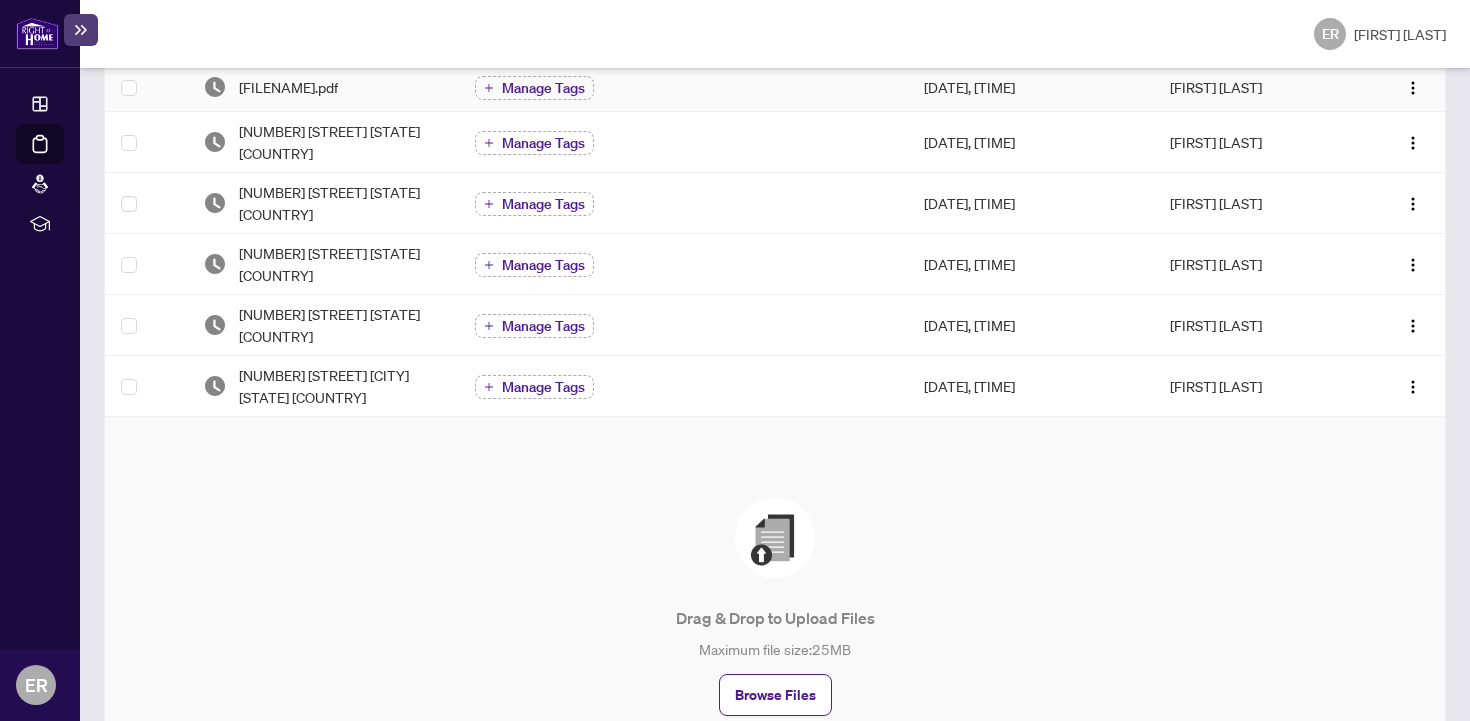 scroll, scrollTop: 516, scrollLeft: 0, axis: vertical 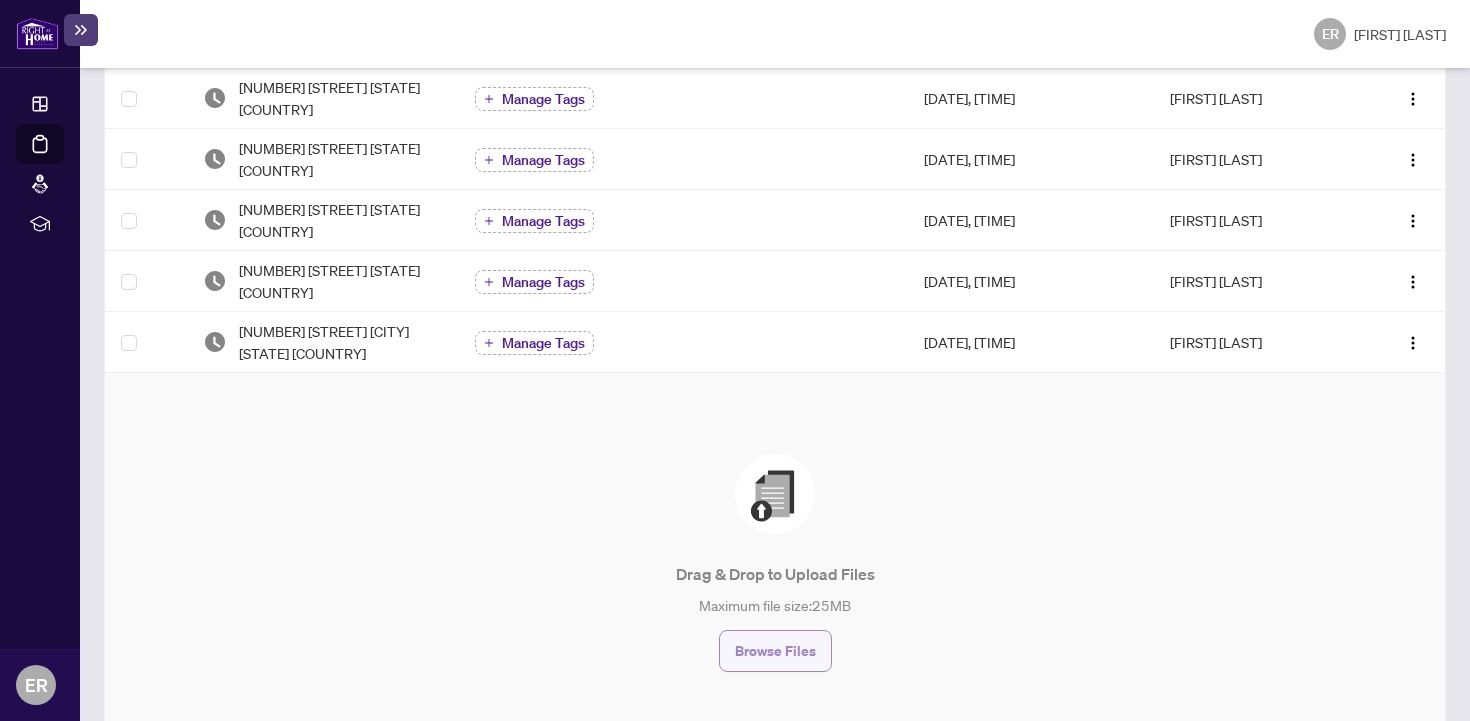 click on "Browse Files" at bounding box center (775, 651) 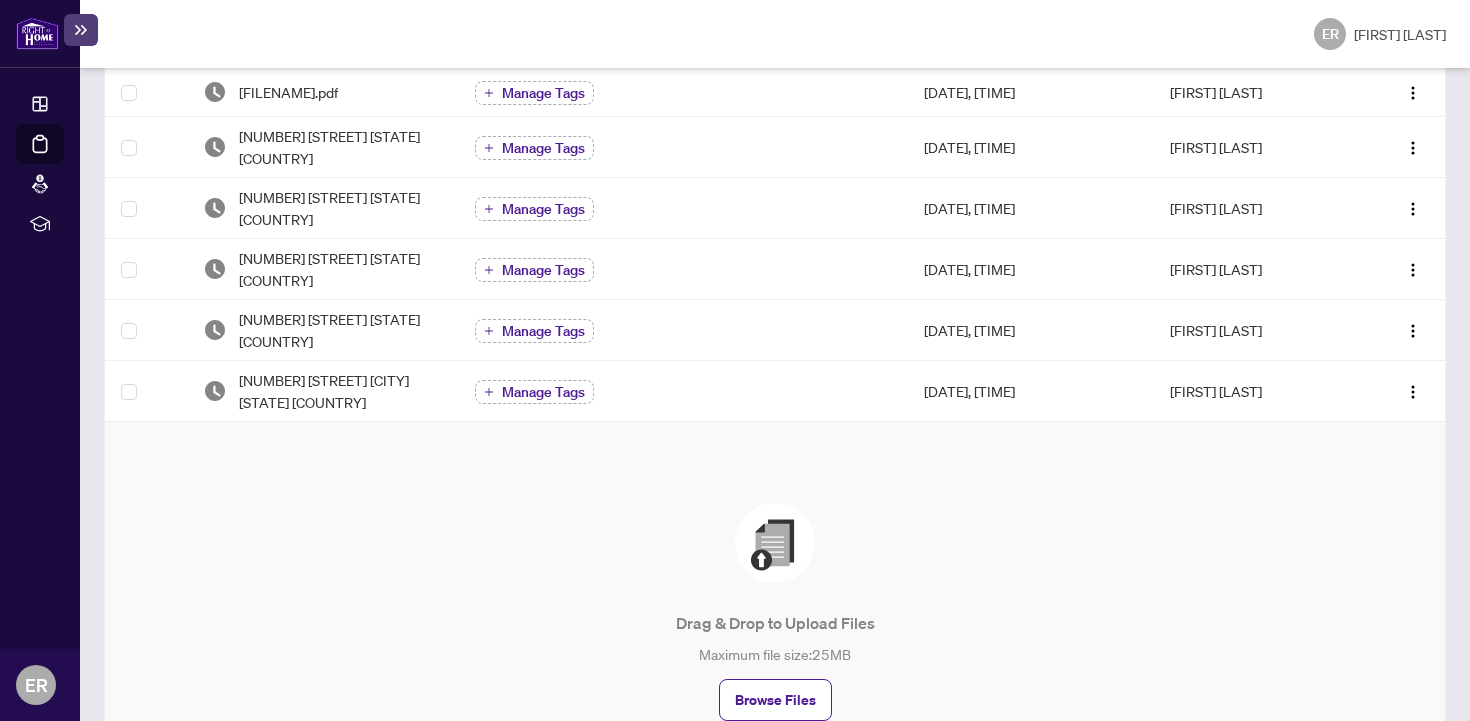 scroll, scrollTop: 0, scrollLeft: 0, axis: both 